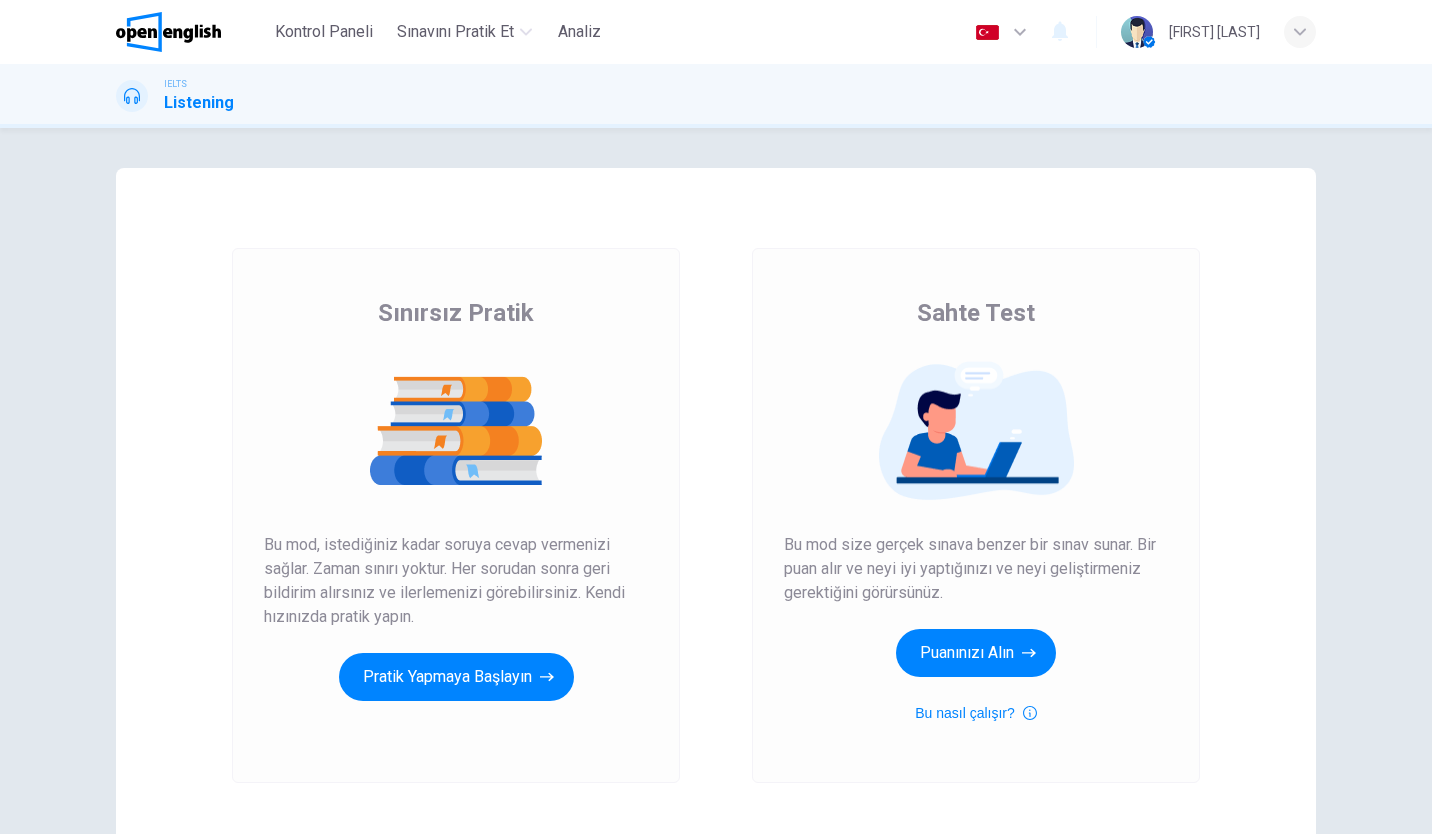 scroll, scrollTop: 0, scrollLeft: 0, axis: both 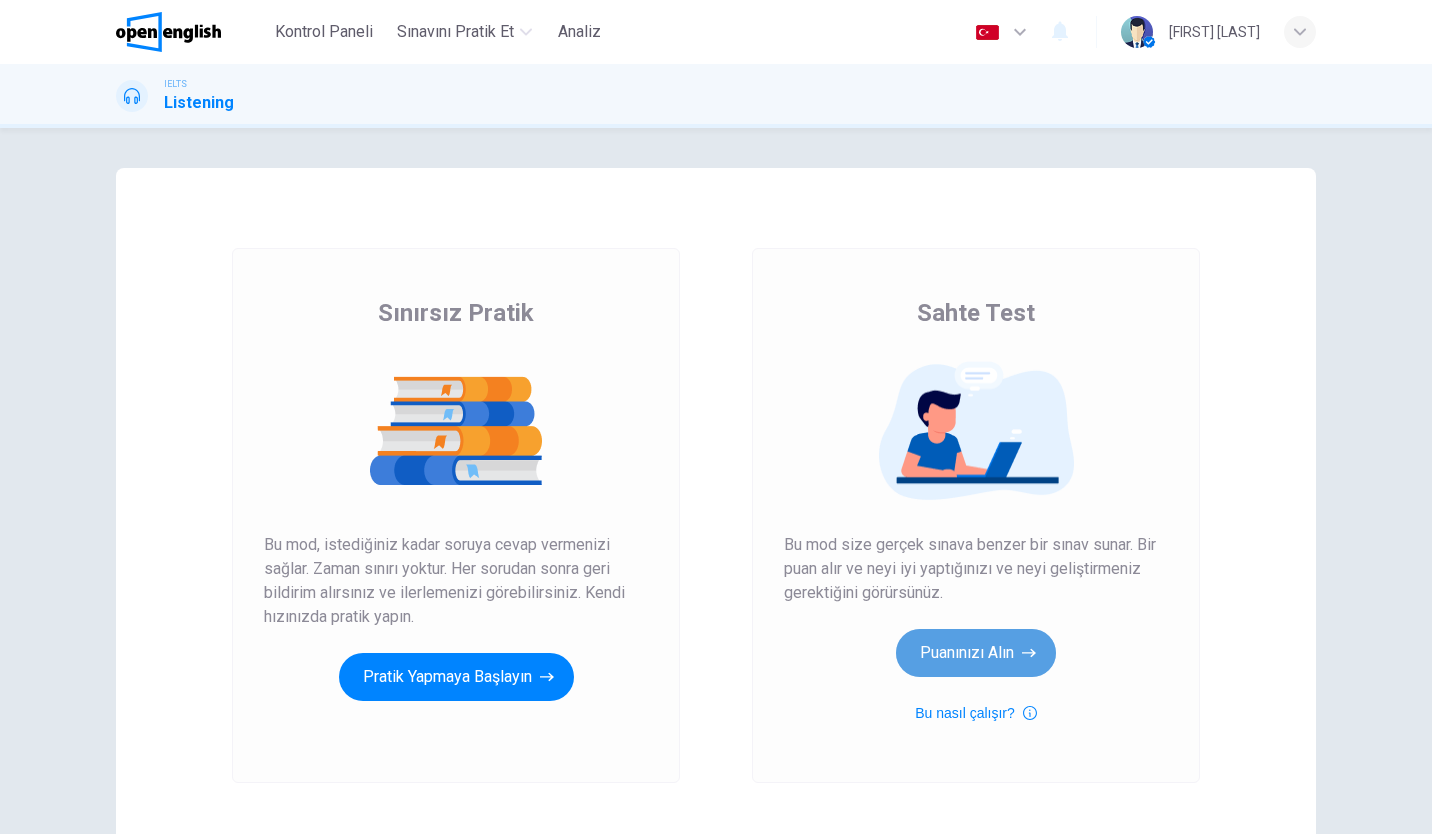 click on "Puanınızı Alın" at bounding box center (976, 653) 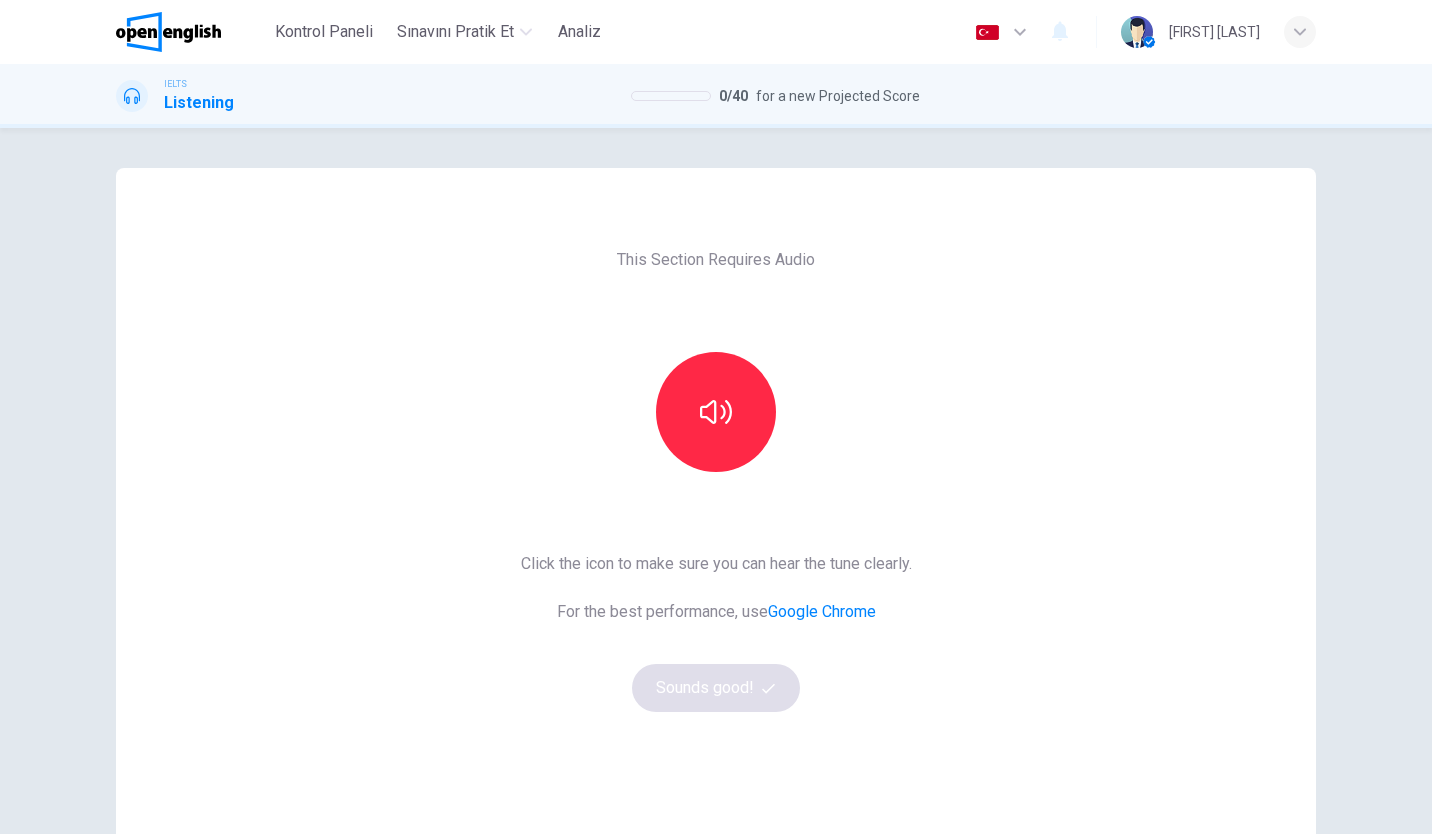 click on "This Section Requires Audio Click the icon to make sure you can hear the tune clearly. For the best performance, use  Google Chrome Sounds good!" at bounding box center [716, 515] 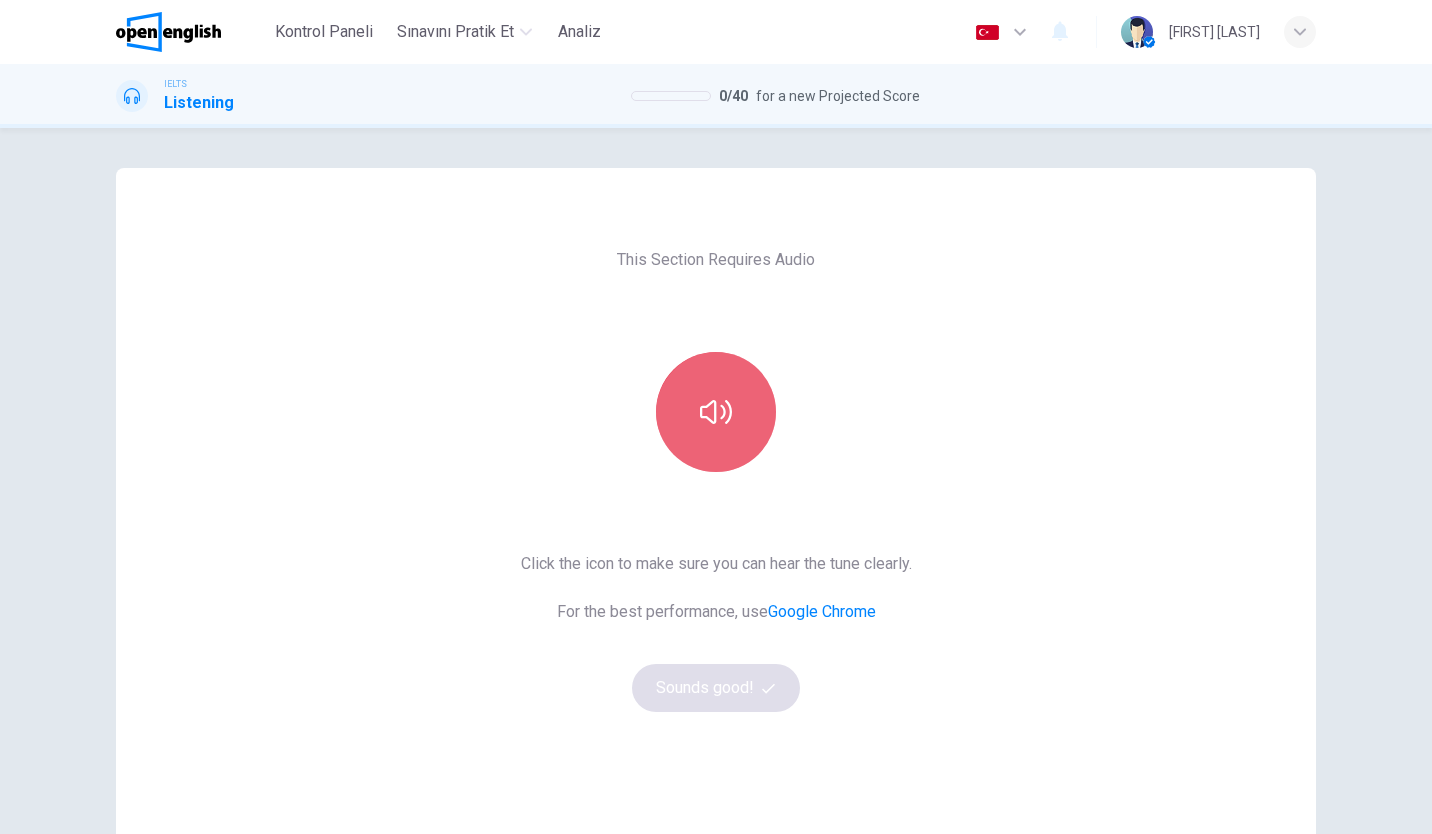 click at bounding box center (716, 412) 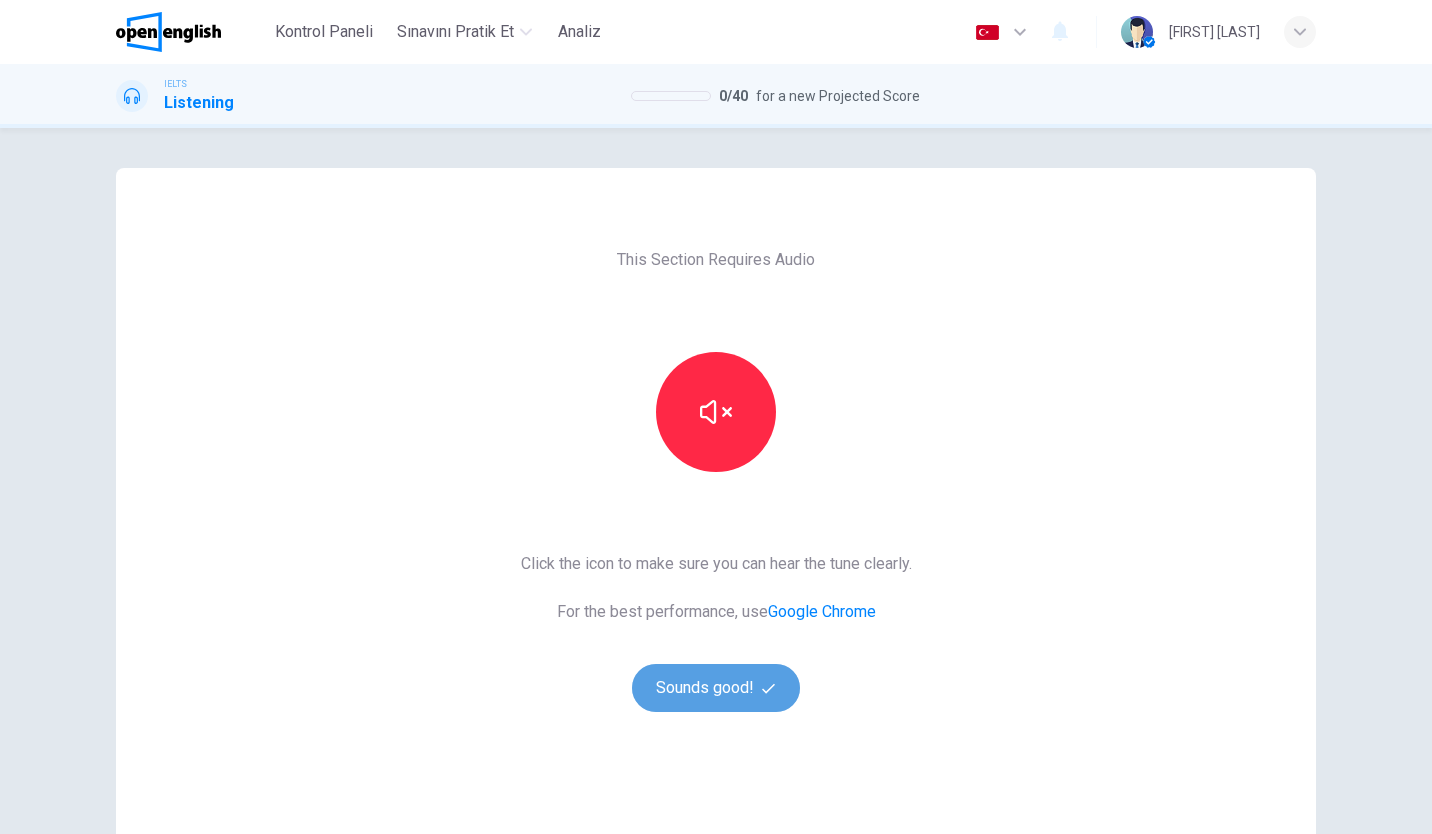 click on "Sounds good!" at bounding box center (716, 688) 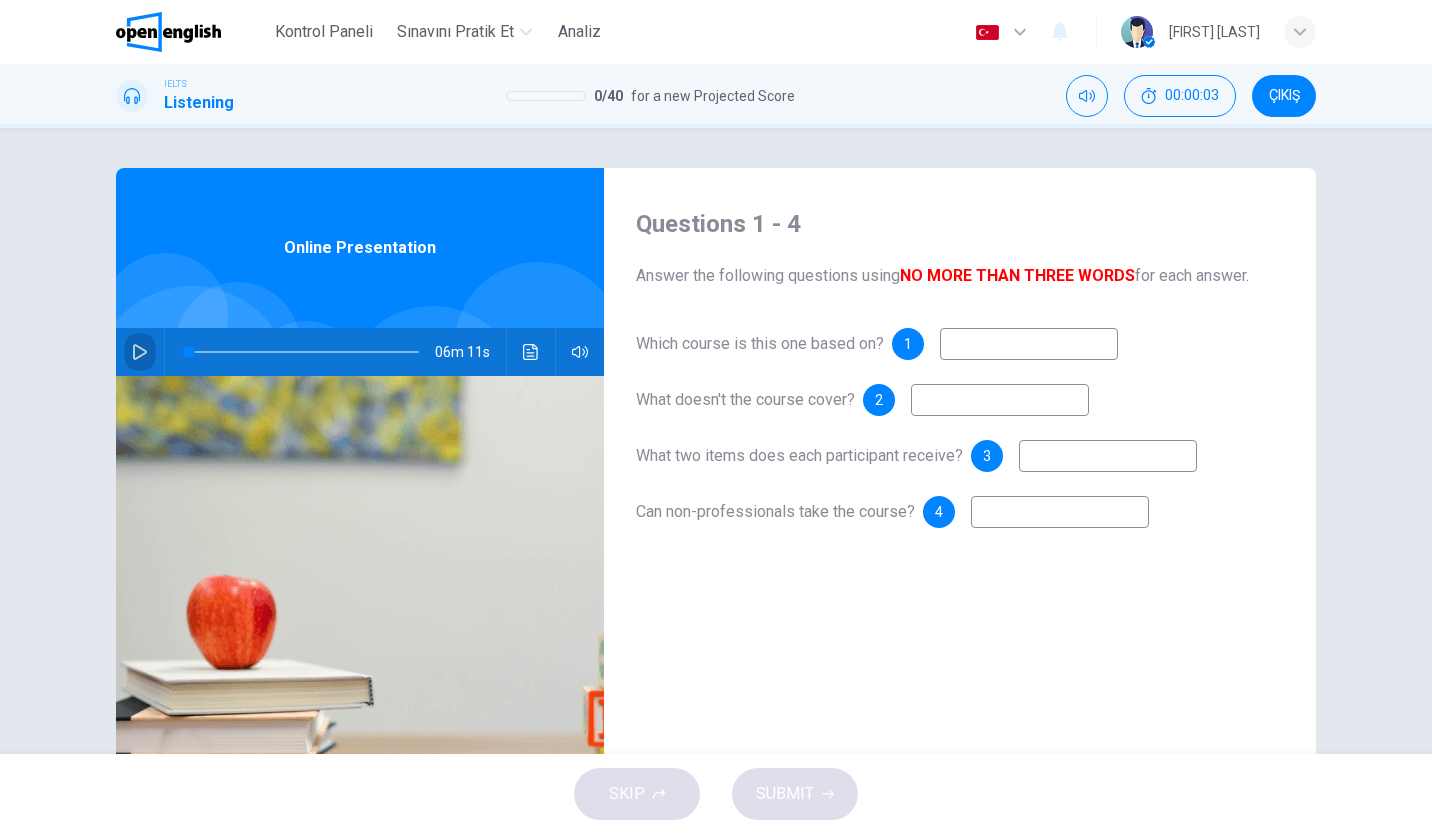 click 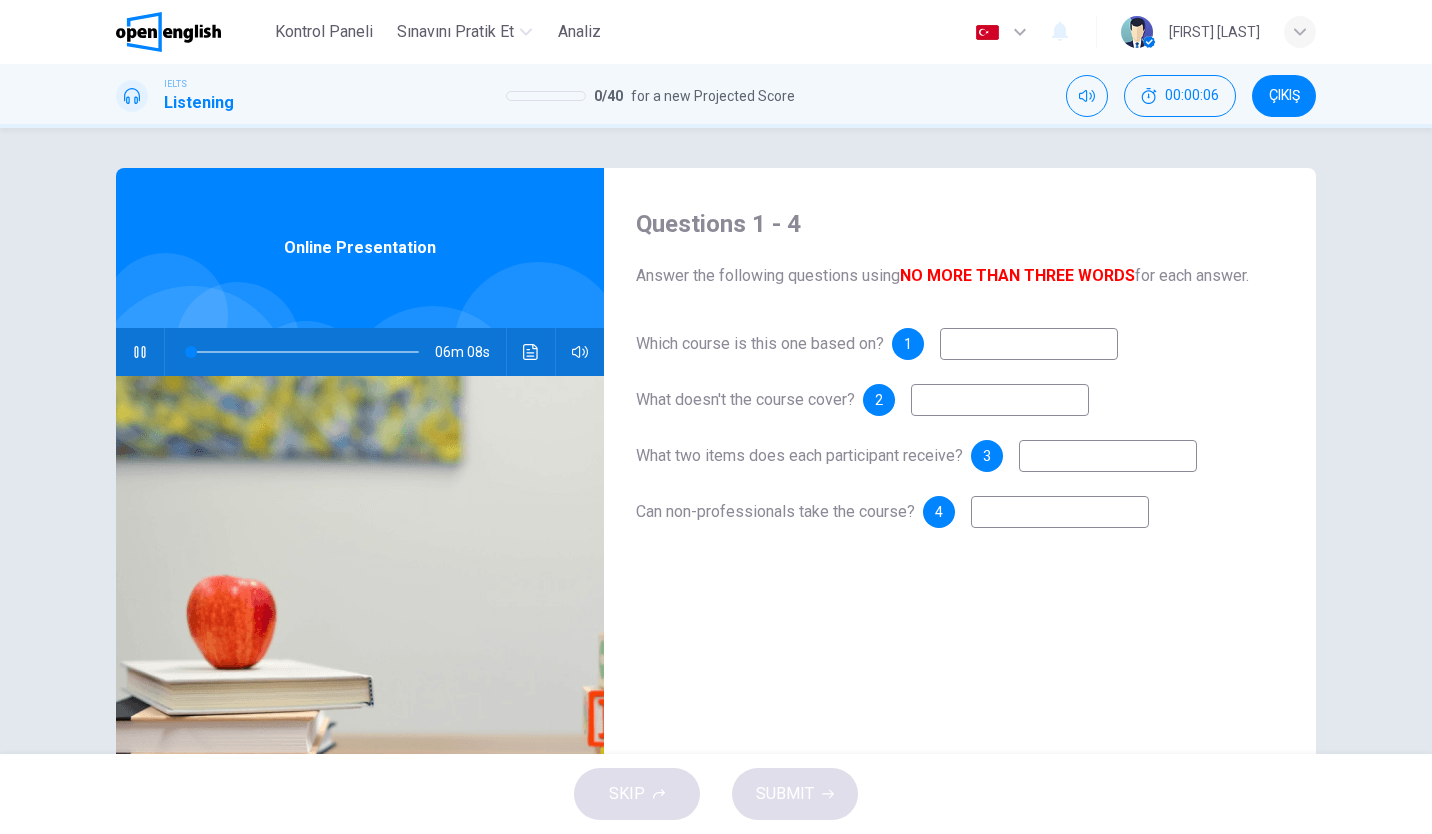 click at bounding box center (1029, 344) 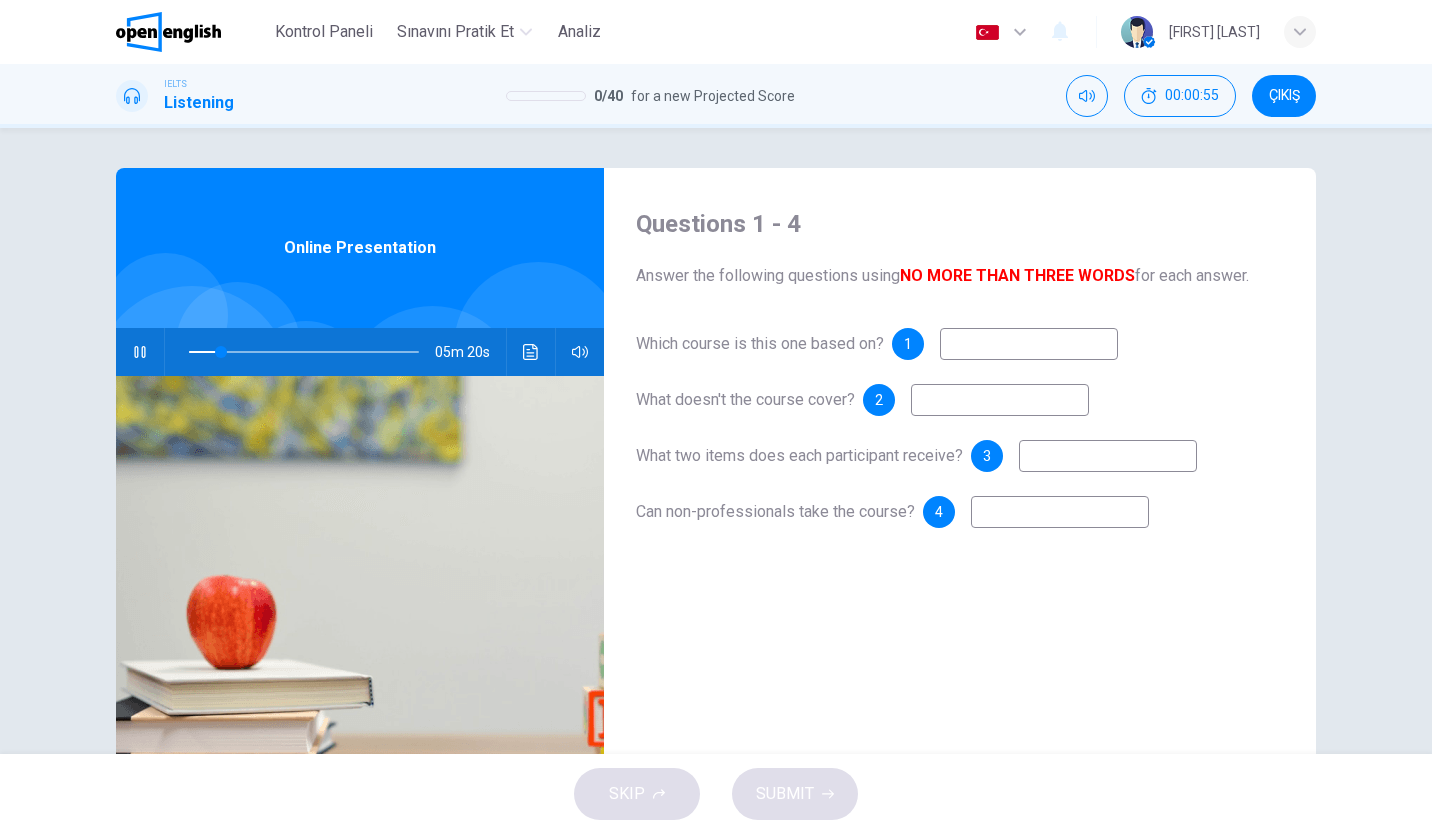 drag, startPoint x: 974, startPoint y: 352, endPoint x: 642, endPoint y: 399, distance: 335.3103 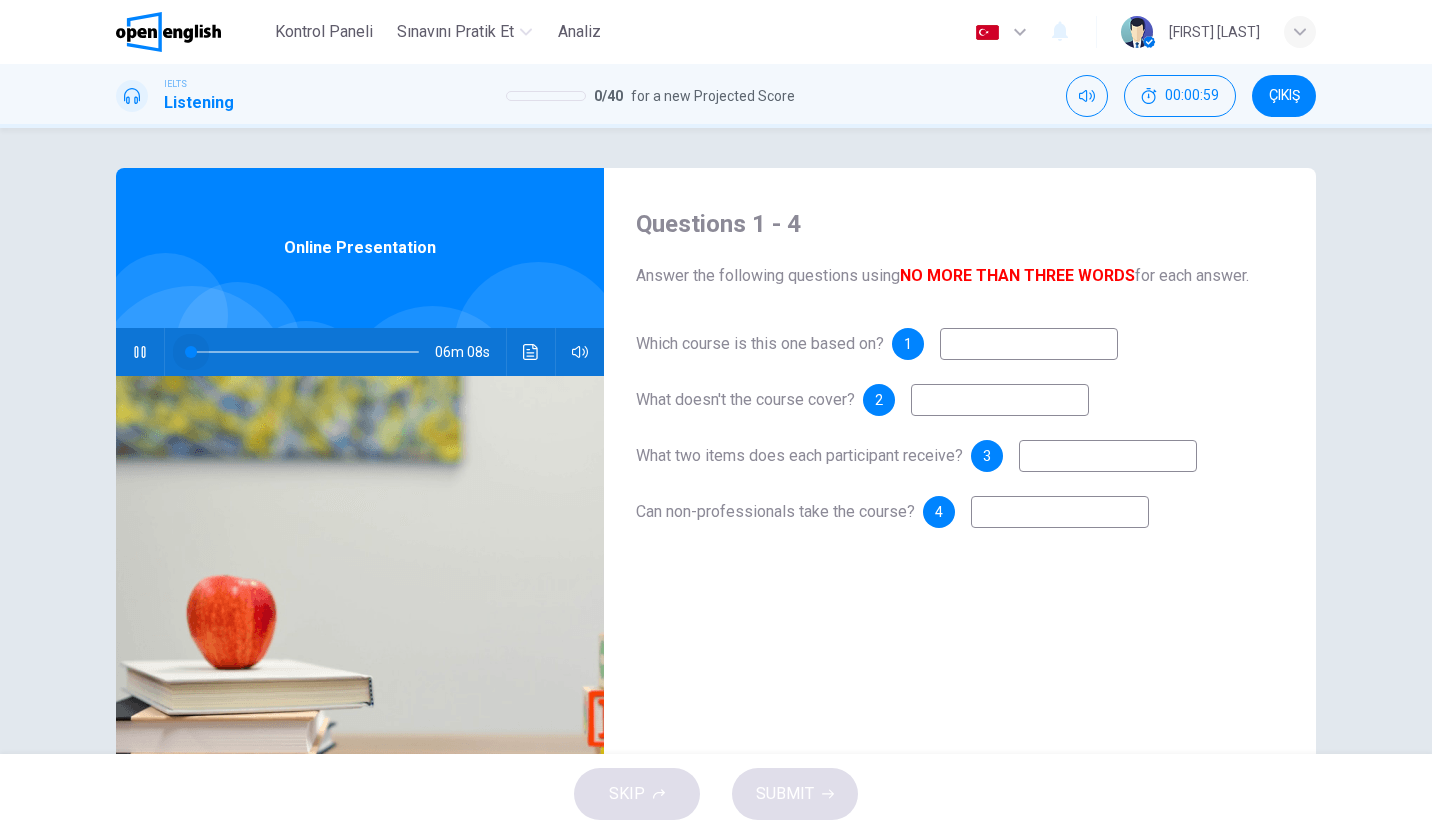 click at bounding box center [304, 352] 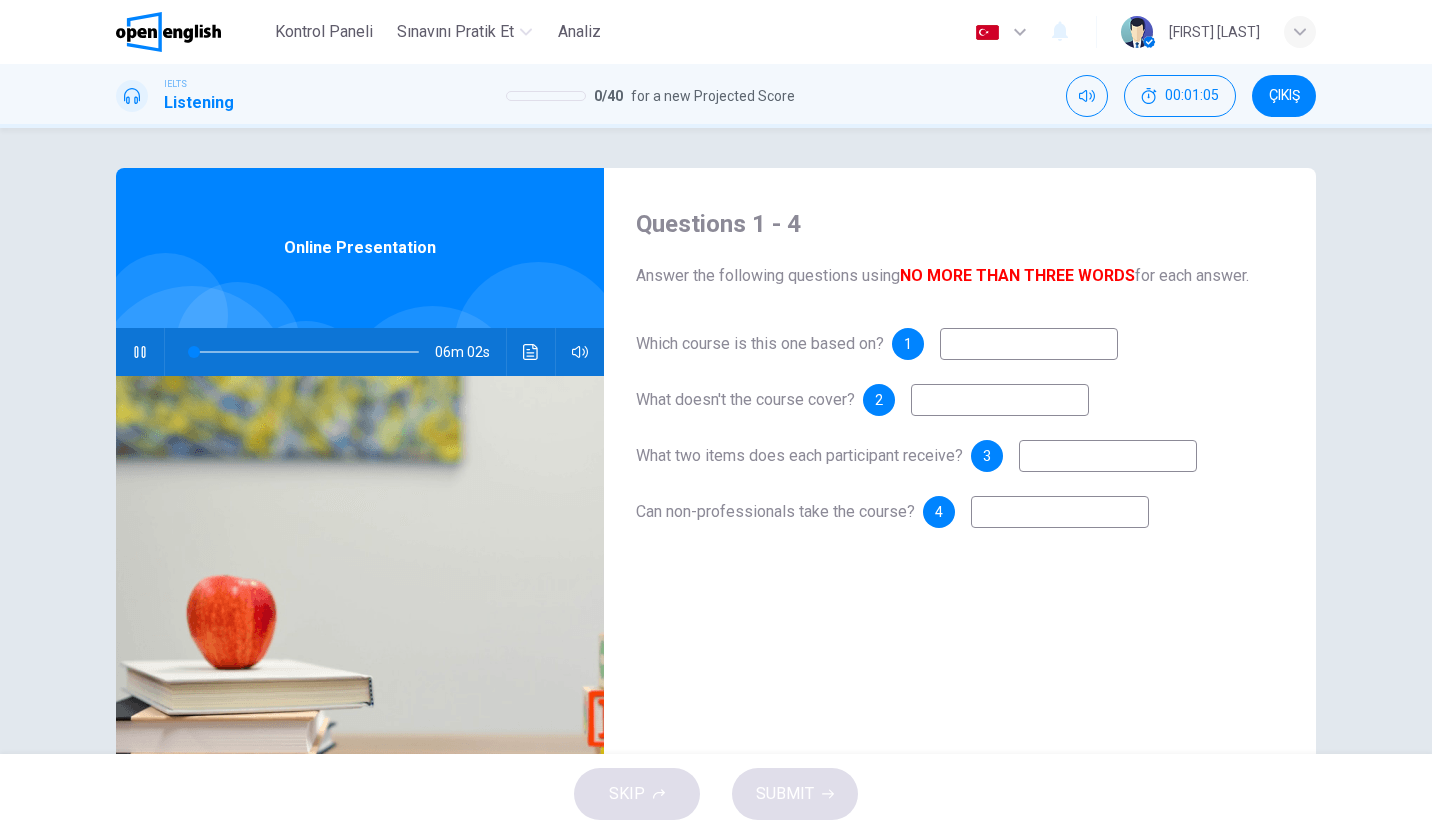 click at bounding box center (1029, 344) 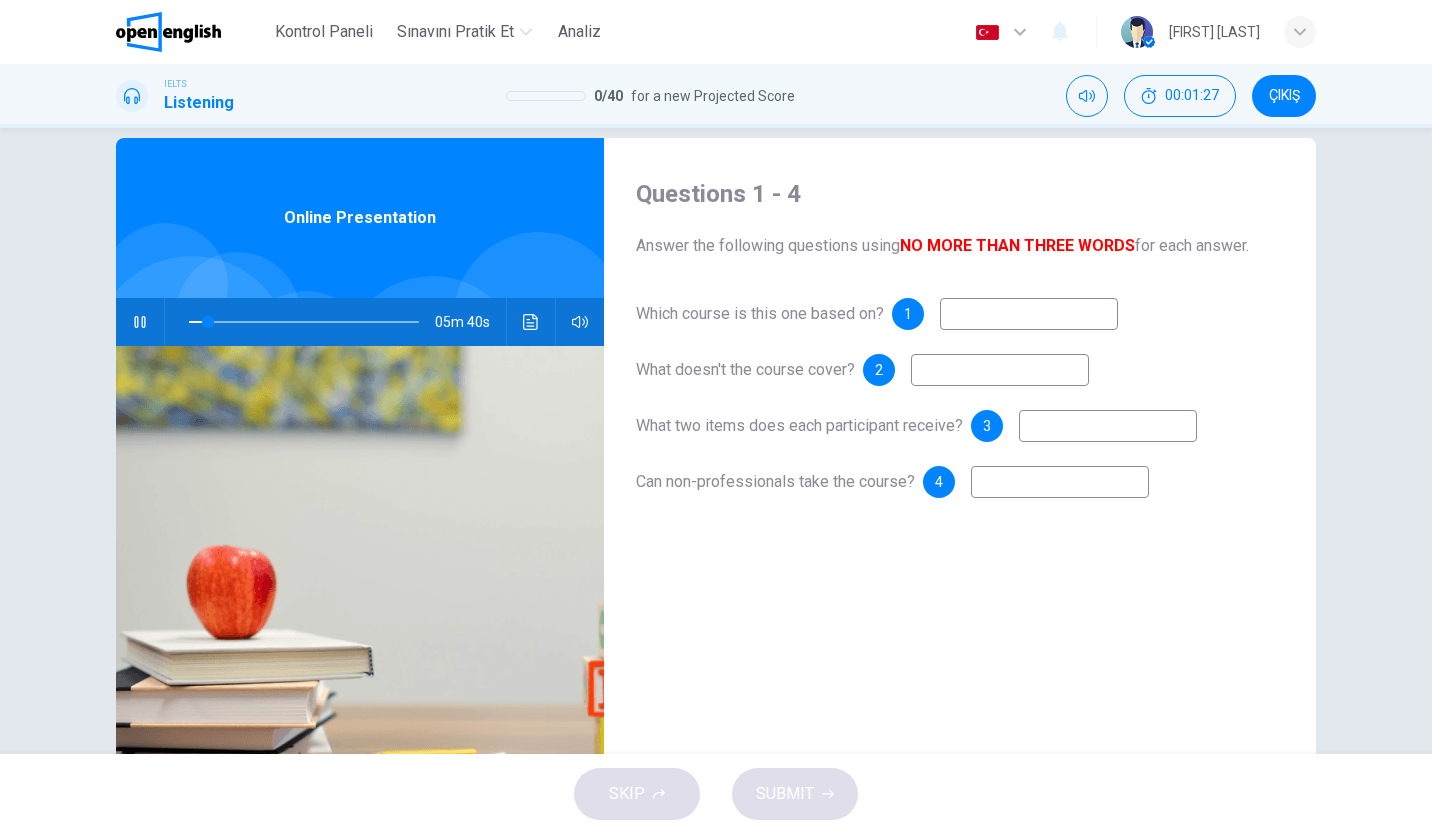 scroll, scrollTop: 23, scrollLeft: 0, axis: vertical 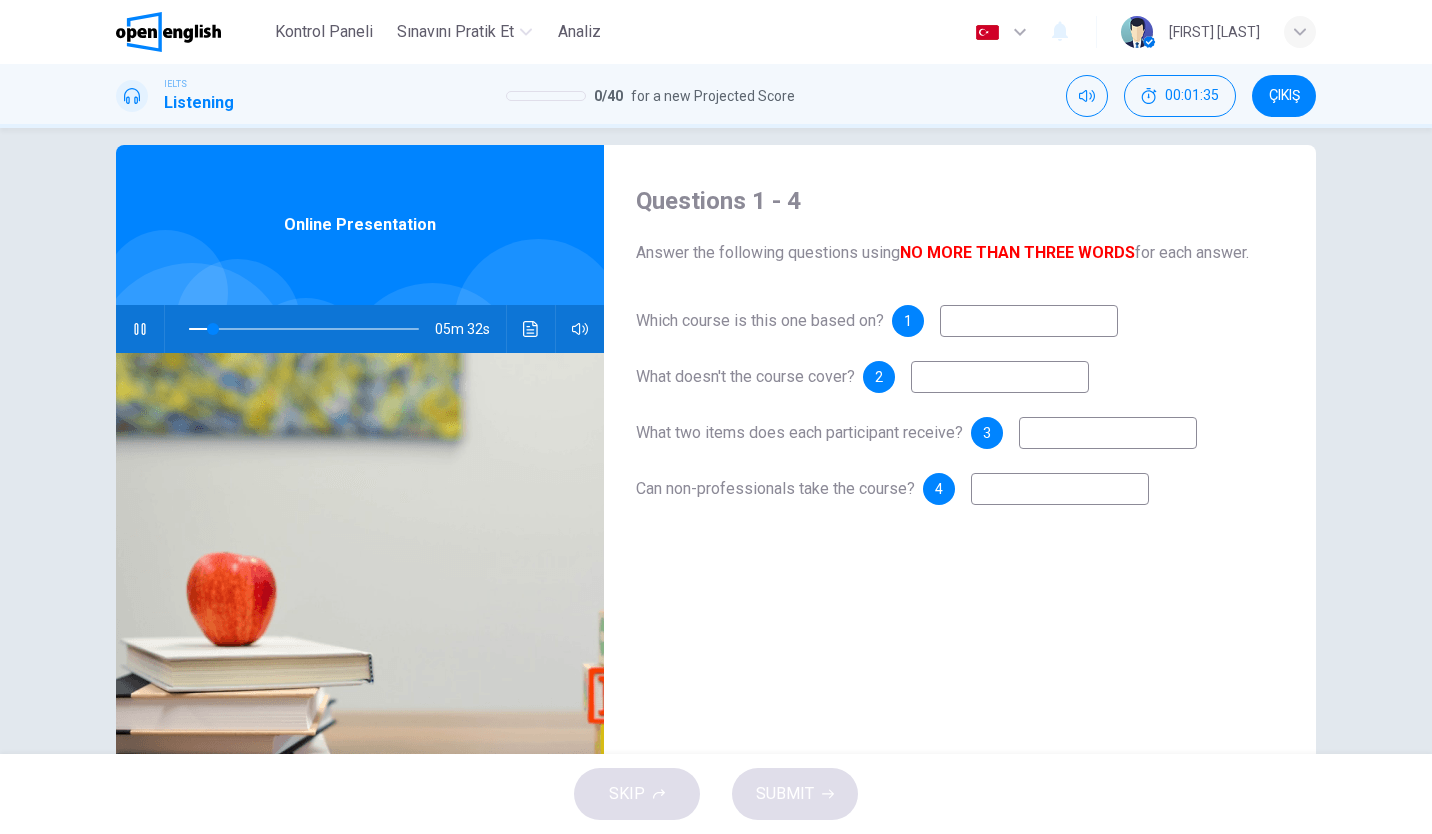 type on "**" 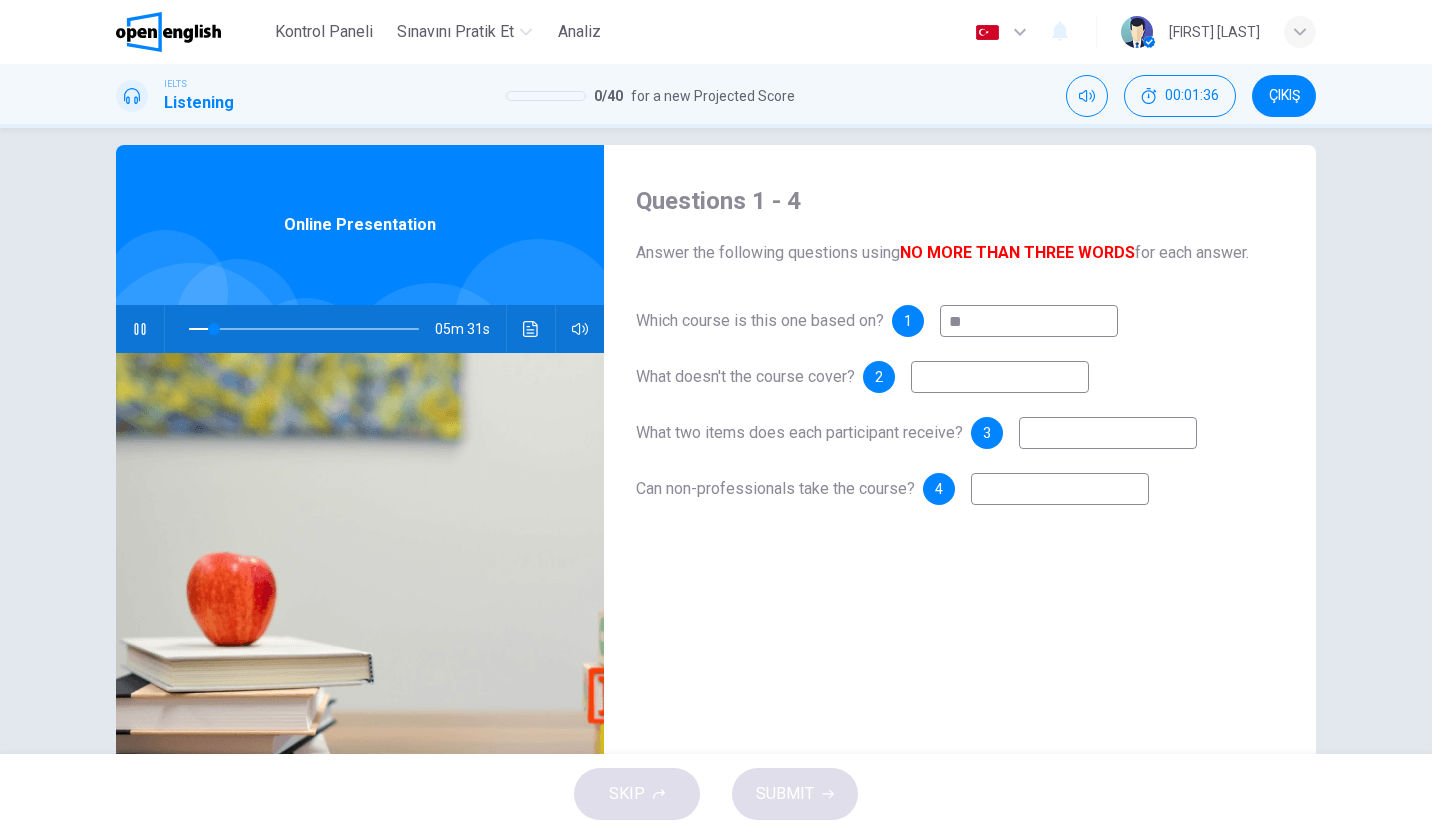 type on "***" 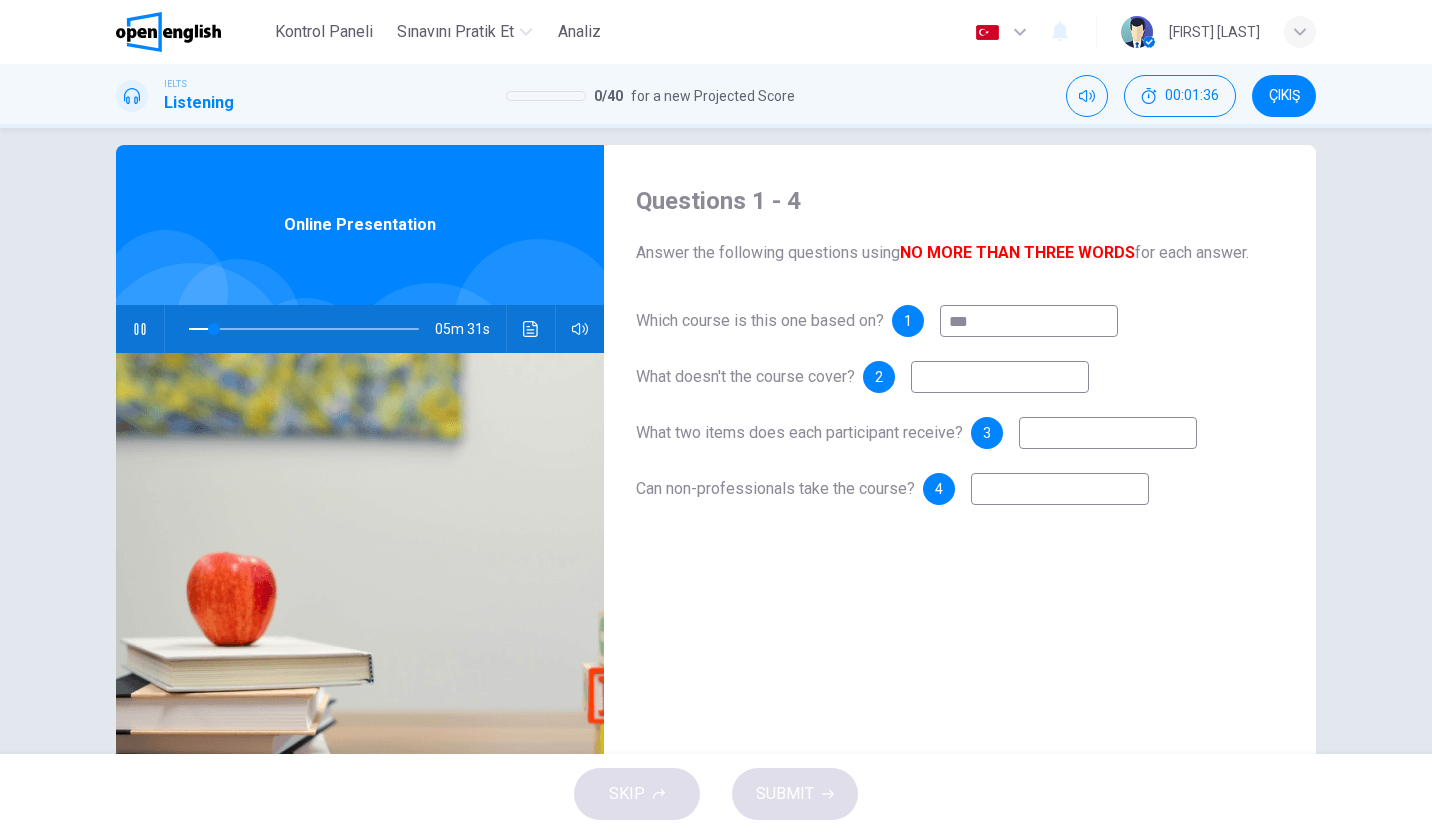 type on "**" 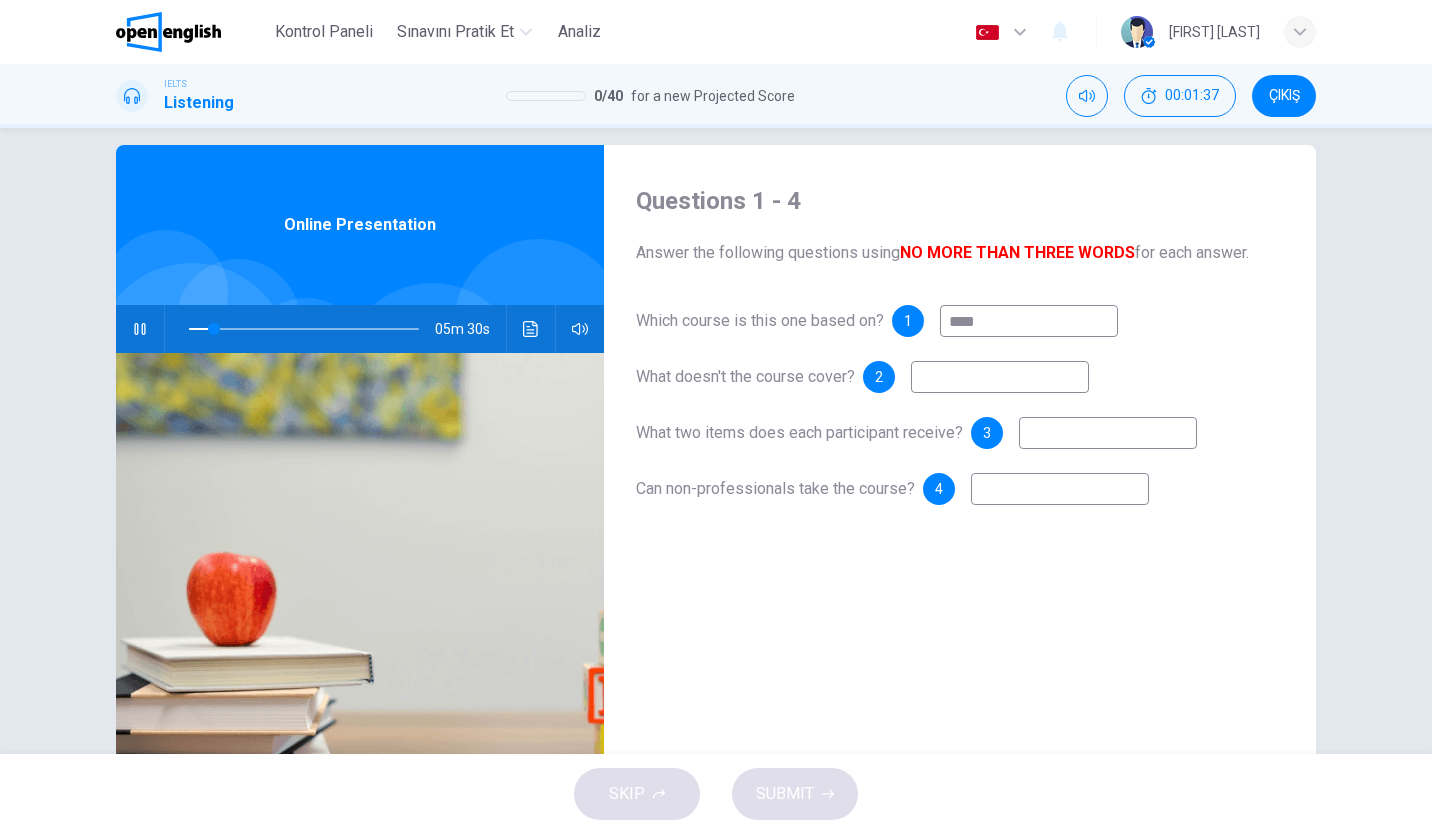 type on "**" 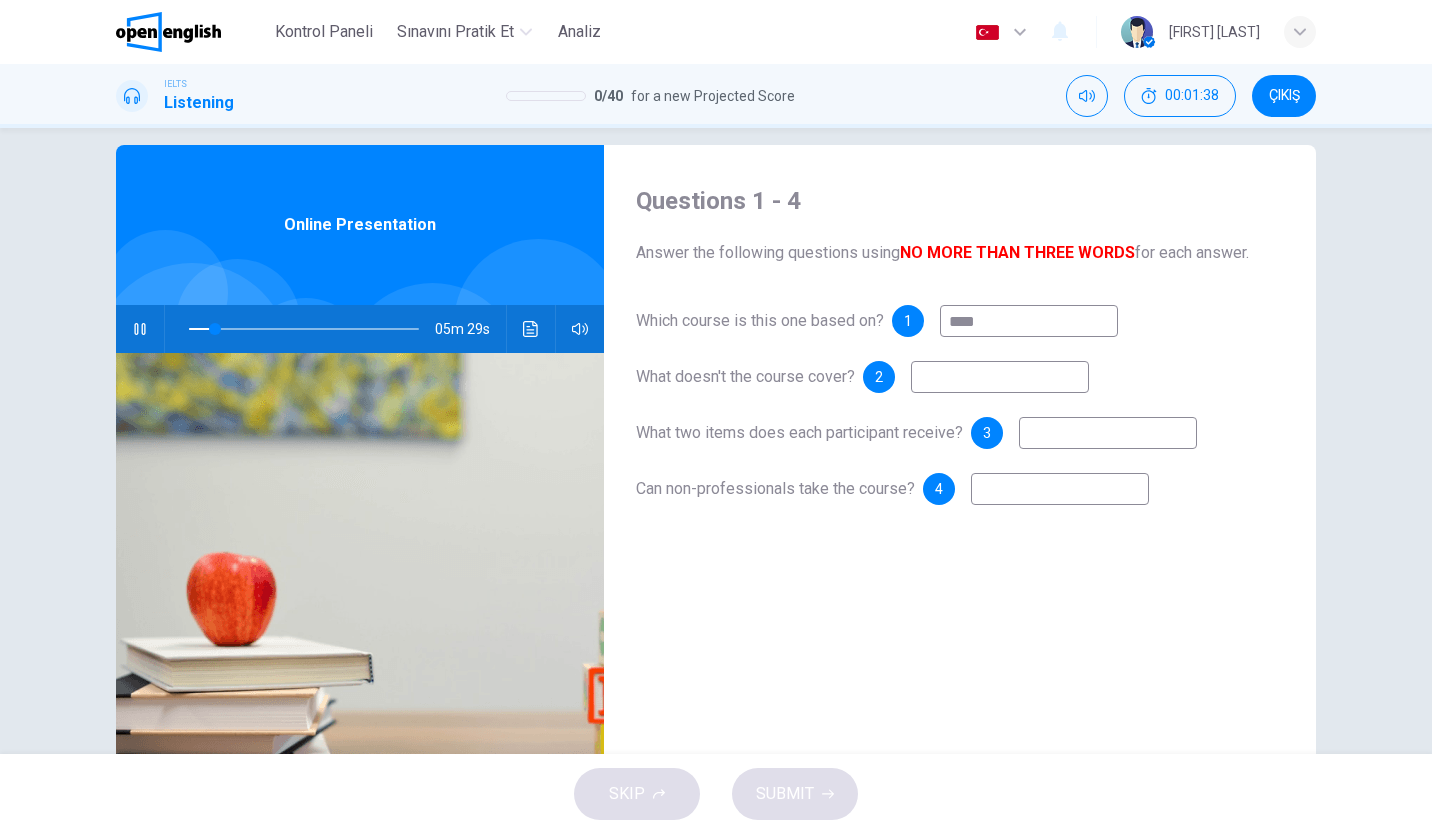 type on "*****" 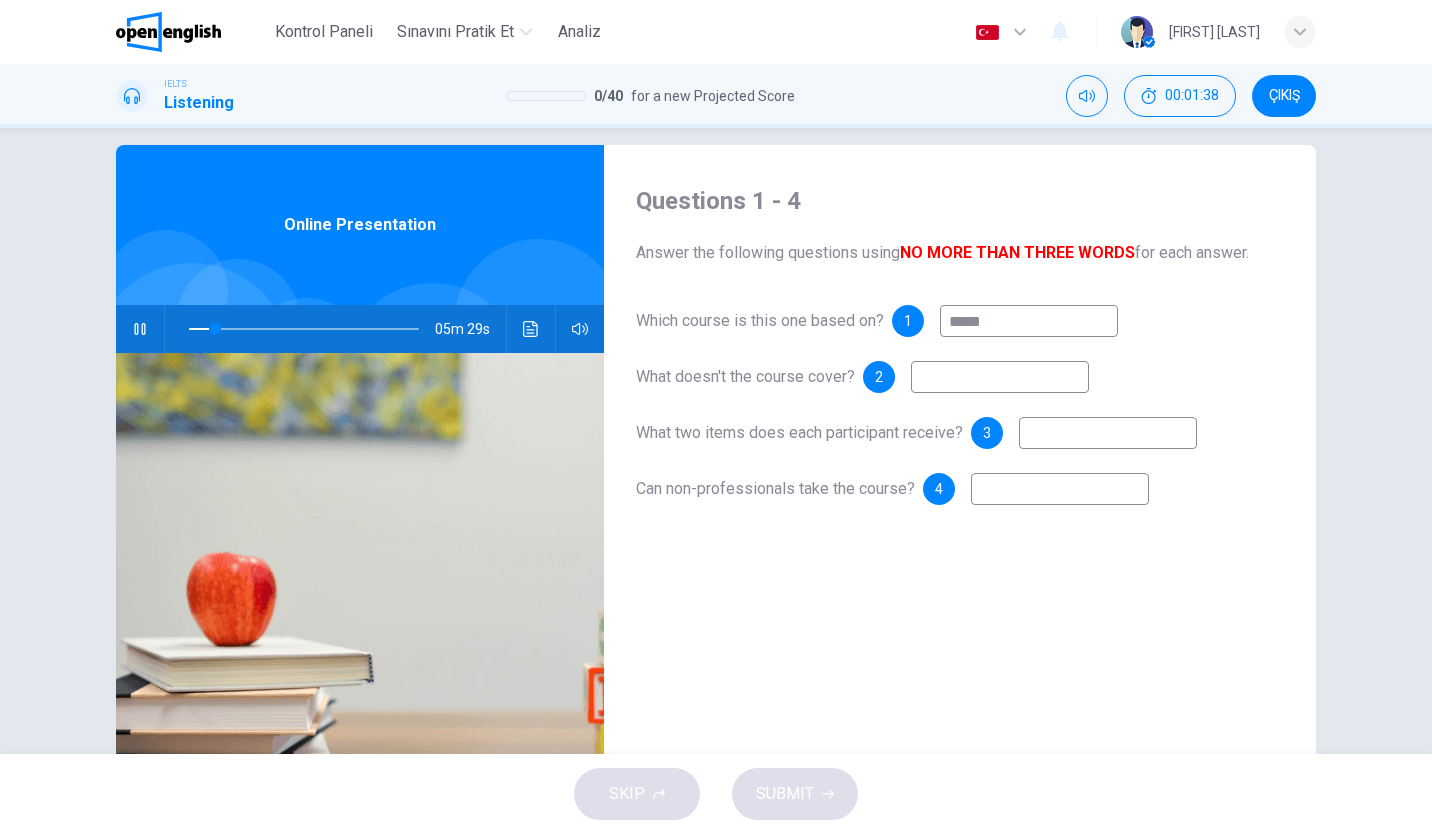 type on "**" 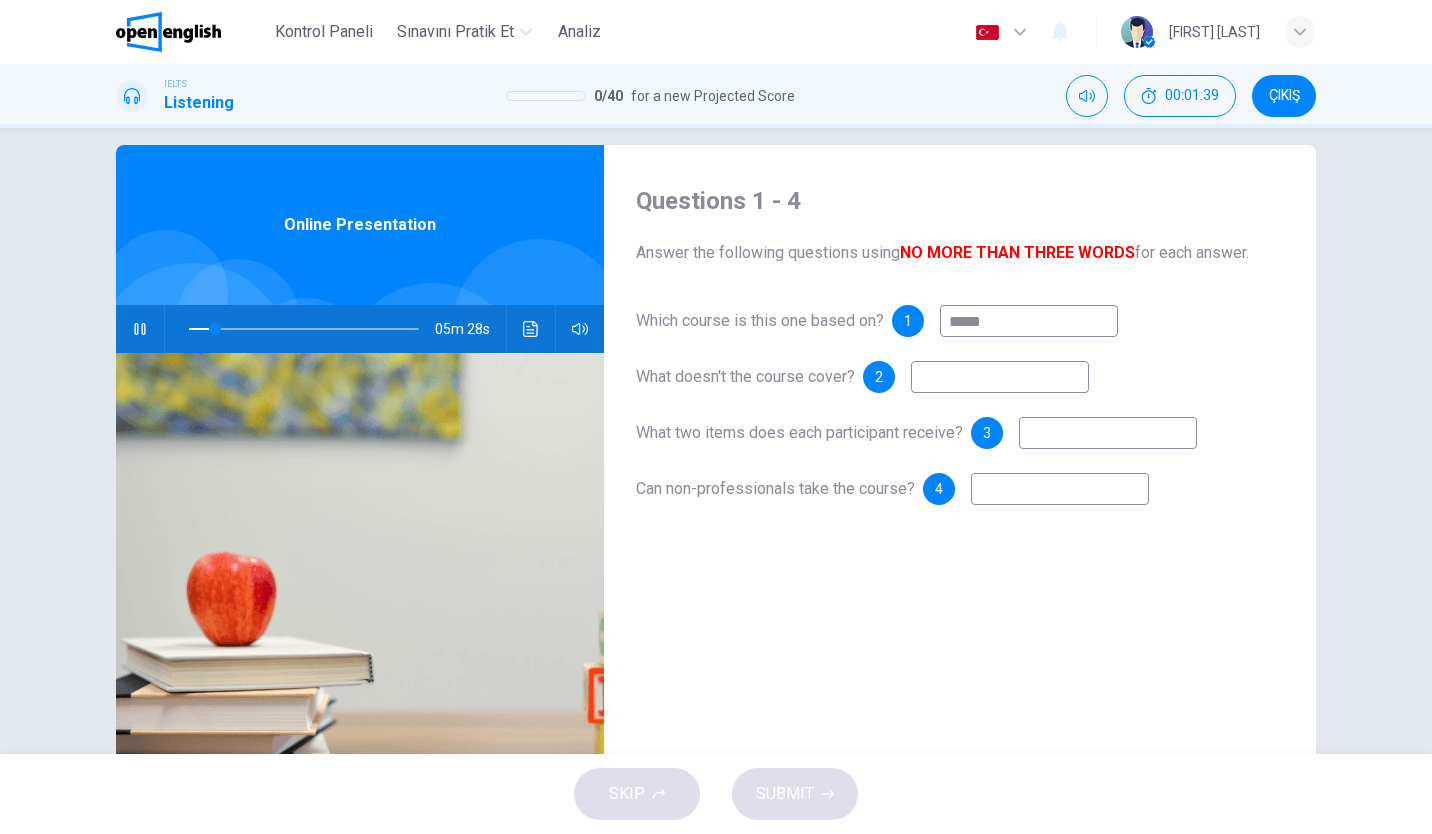 type on "******" 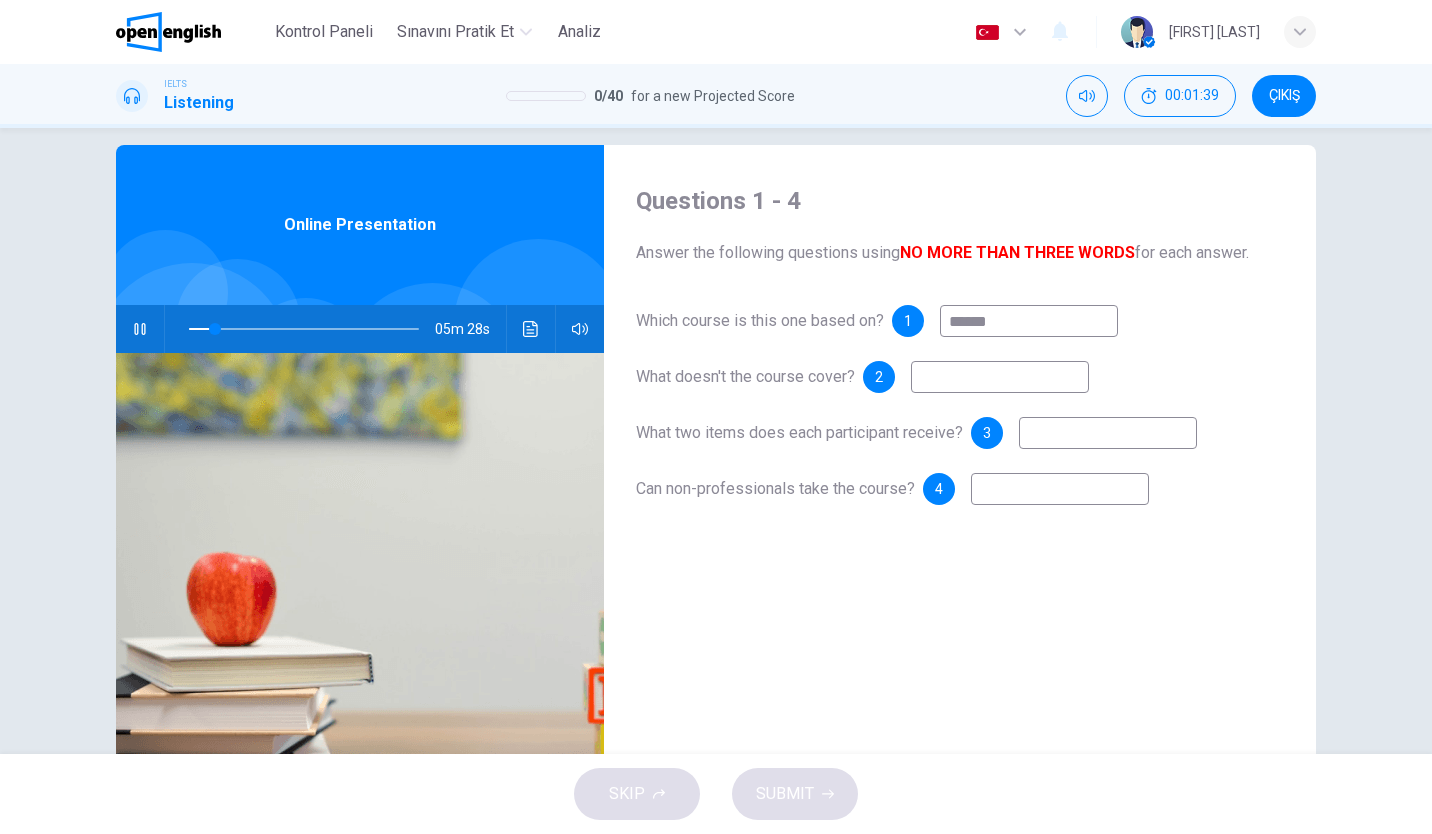 type on "**" 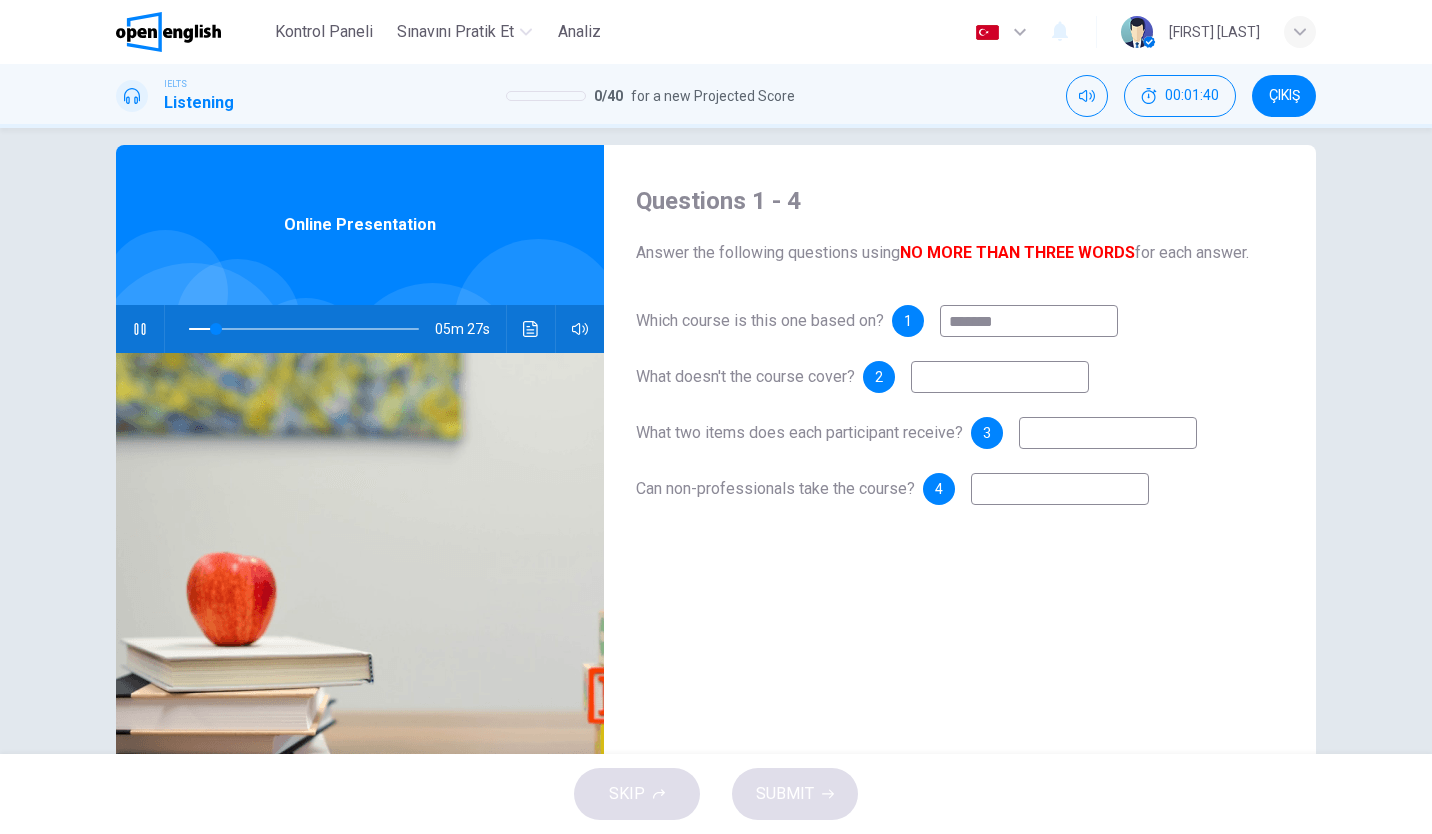 type on "********" 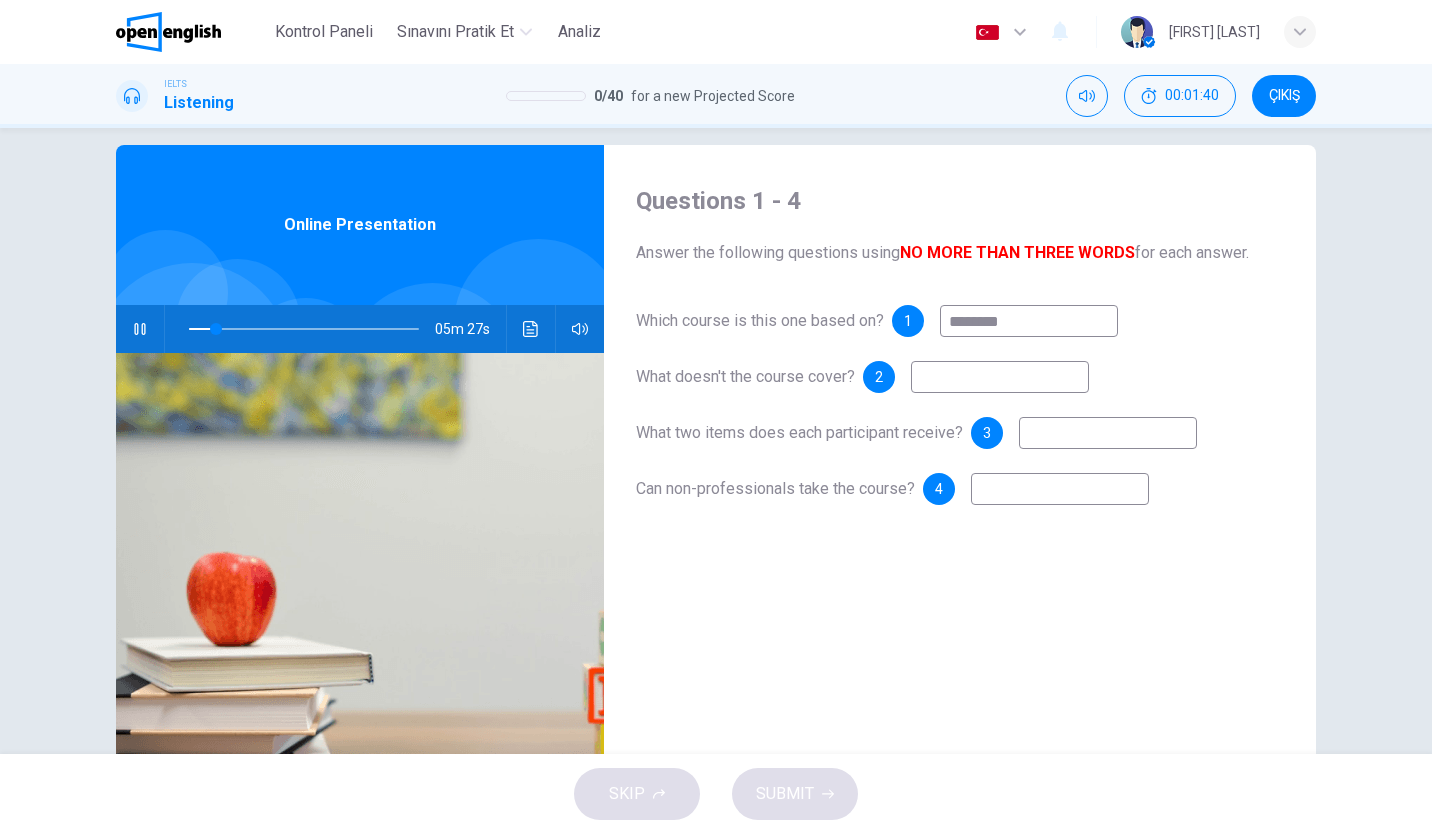 type on "**" 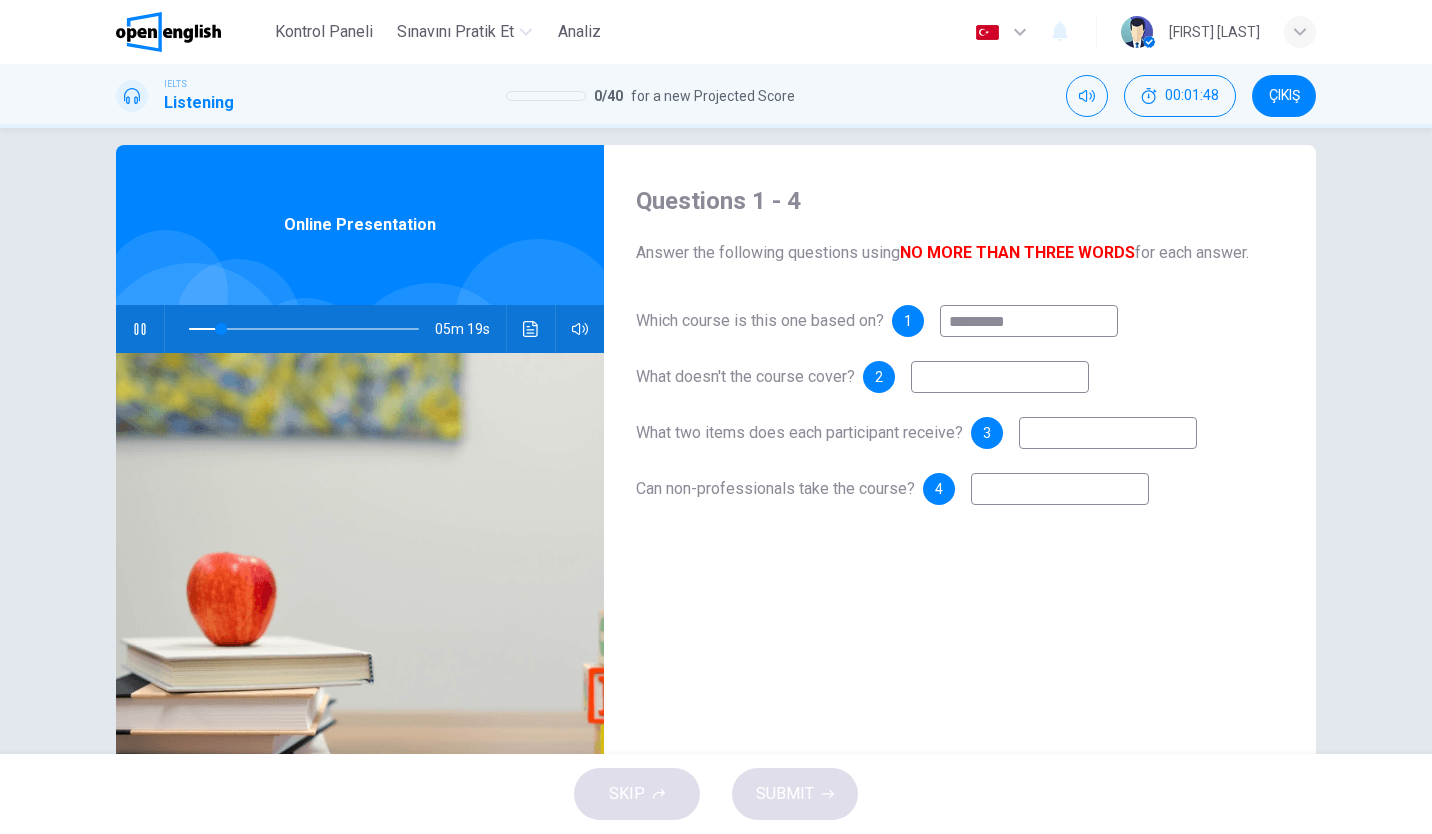 type on "**" 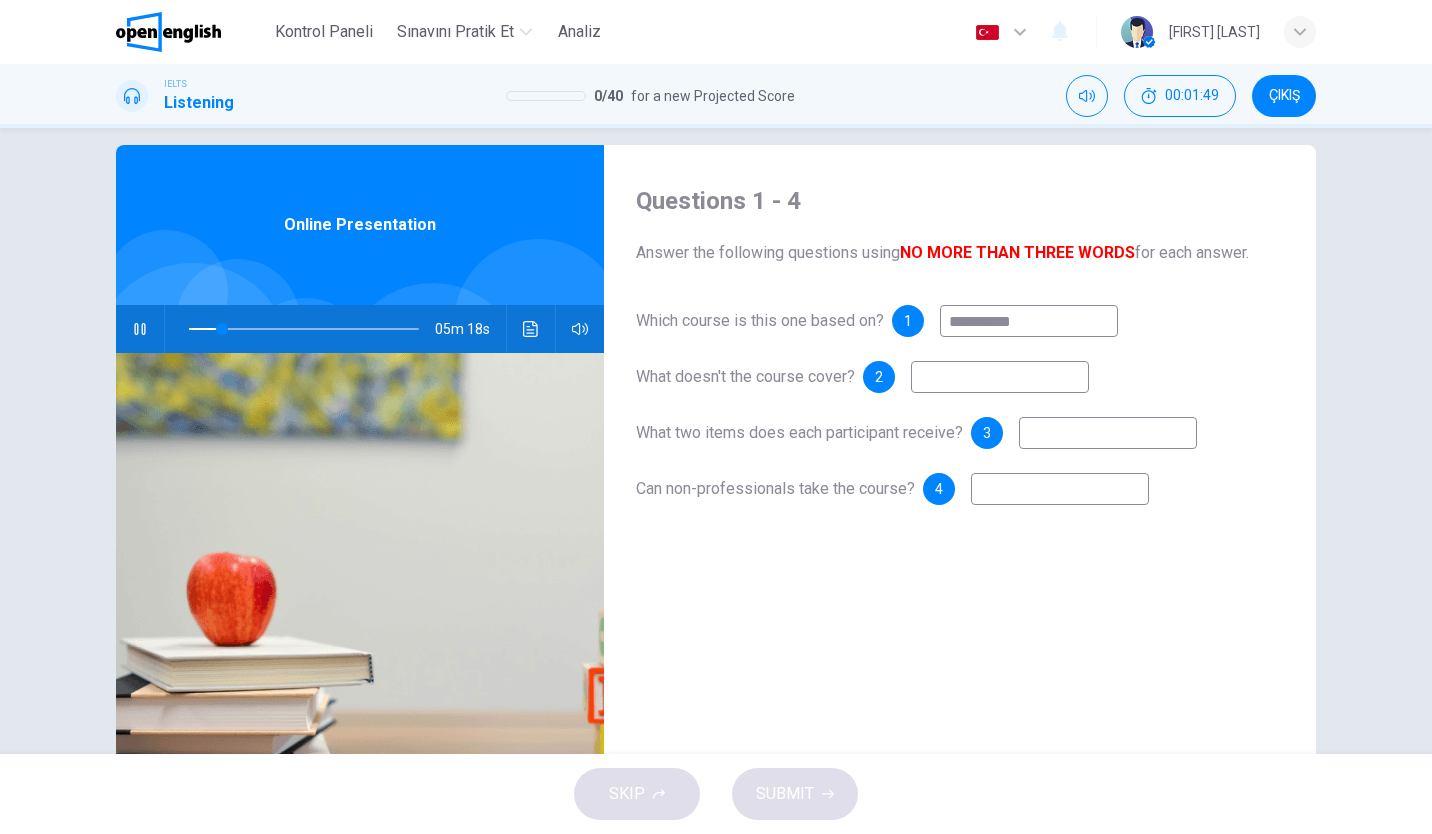 type on "**********" 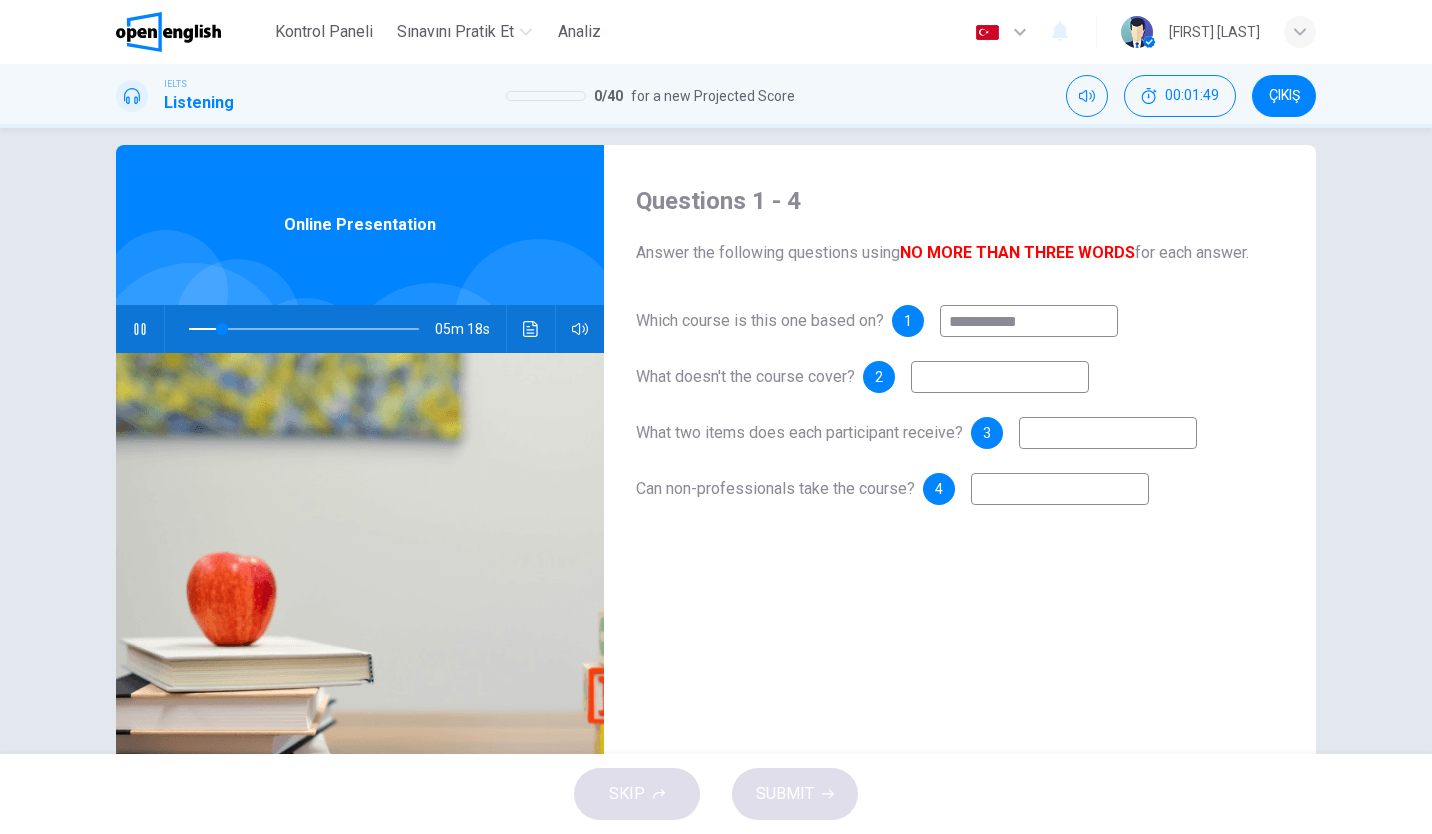 type on "**" 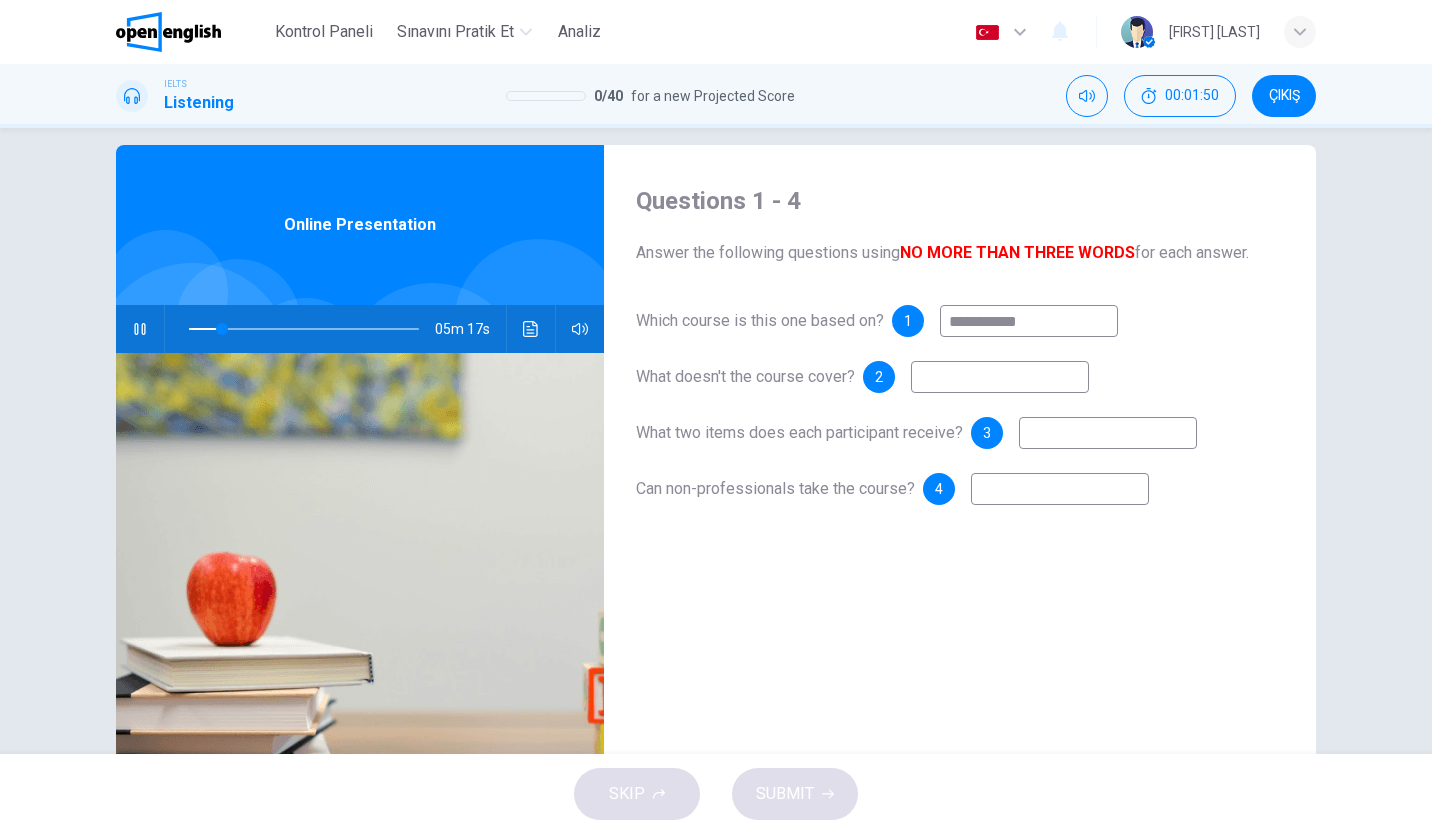 type on "**********" 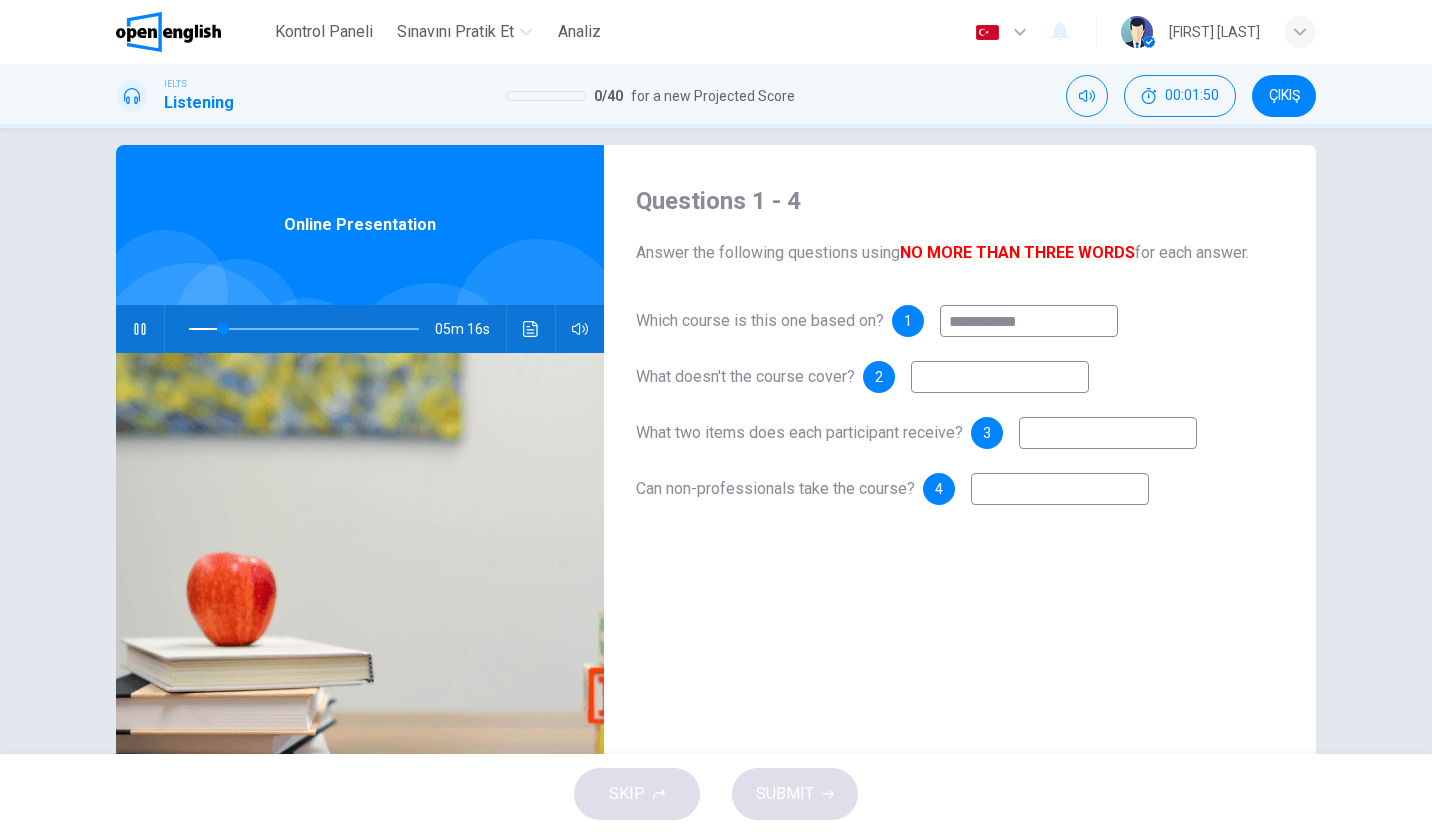 click at bounding box center [1000, 377] 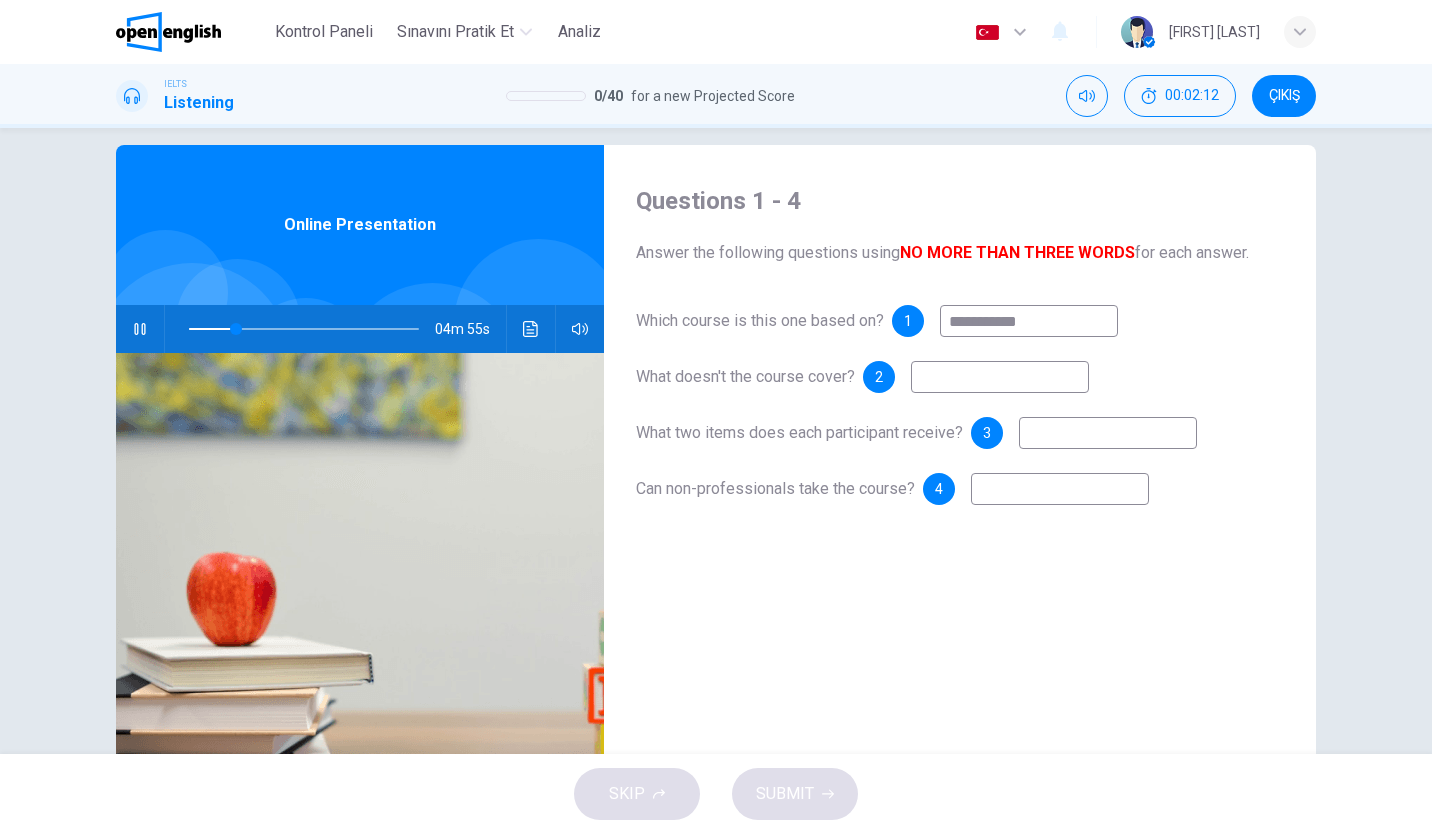 type on "**" 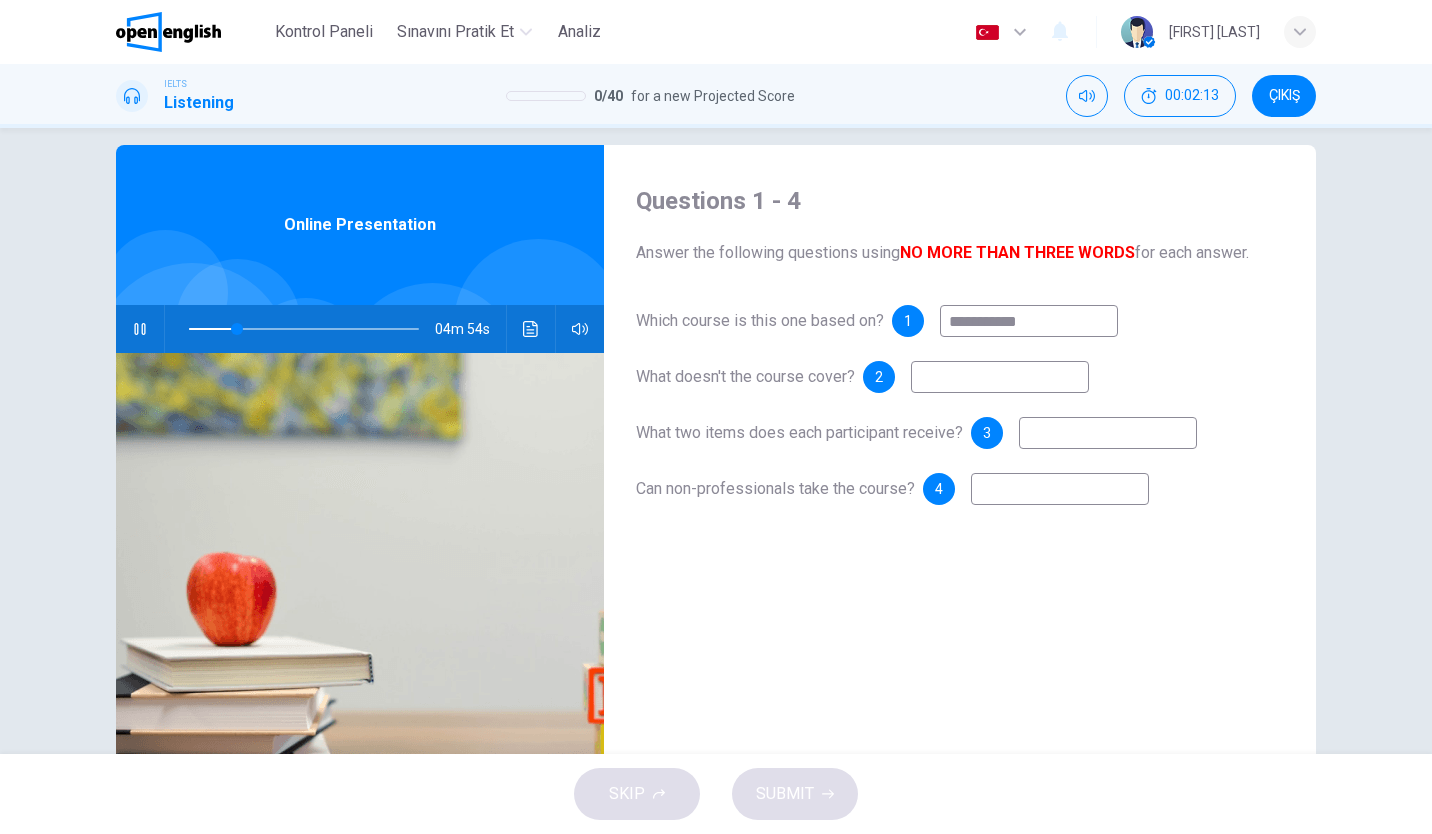 type on "*" 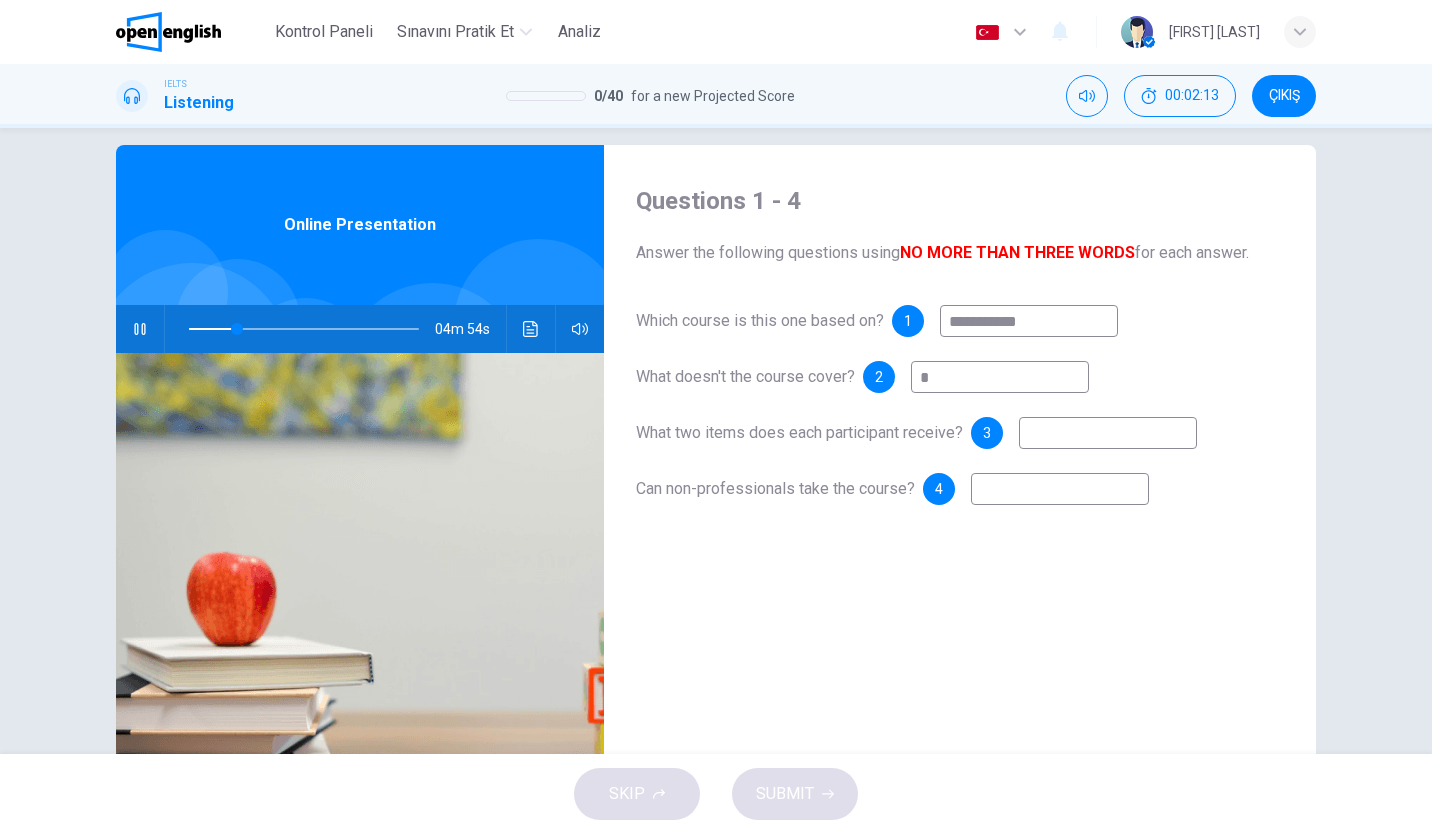 type on "**" 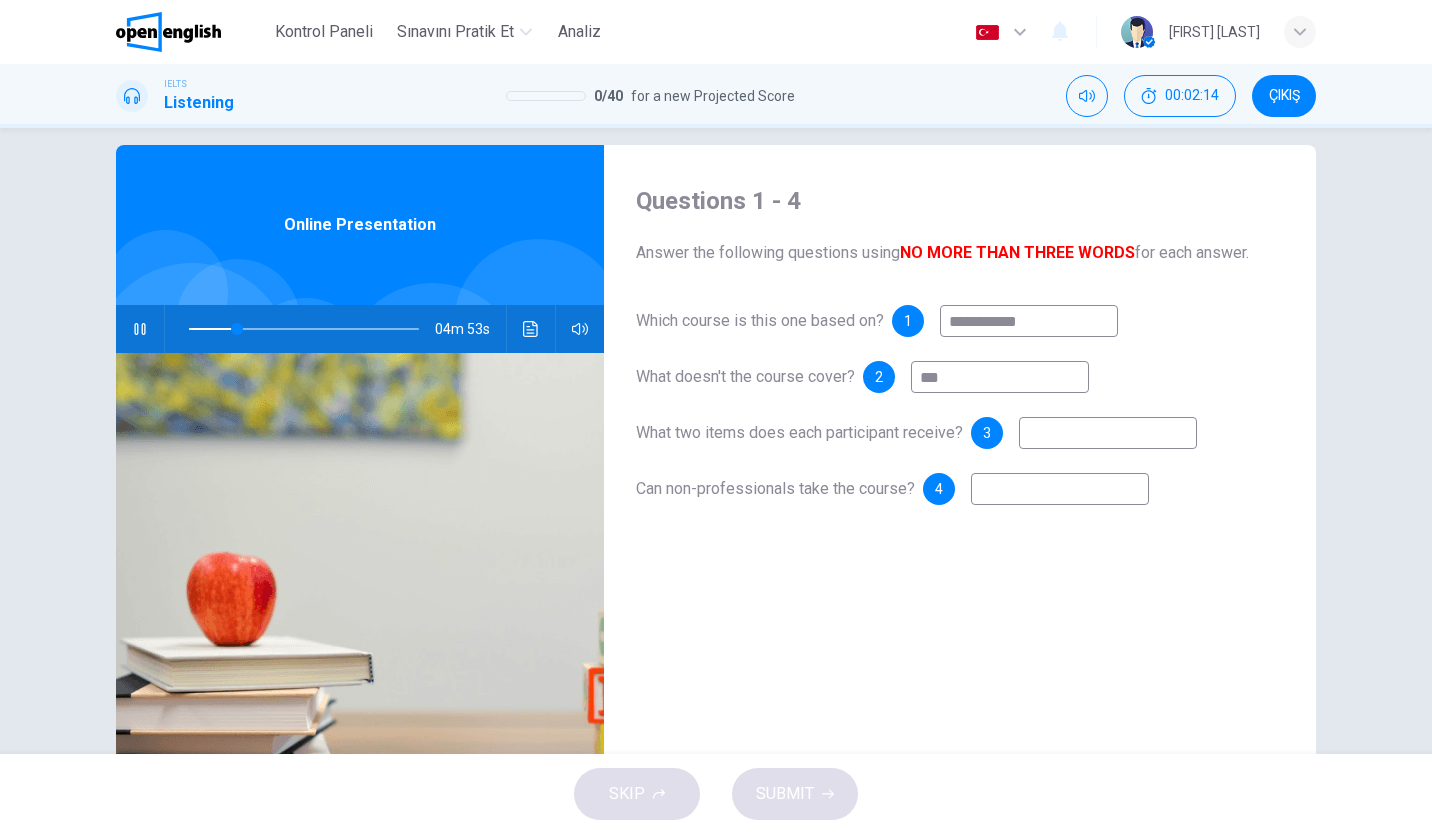 type on "****" 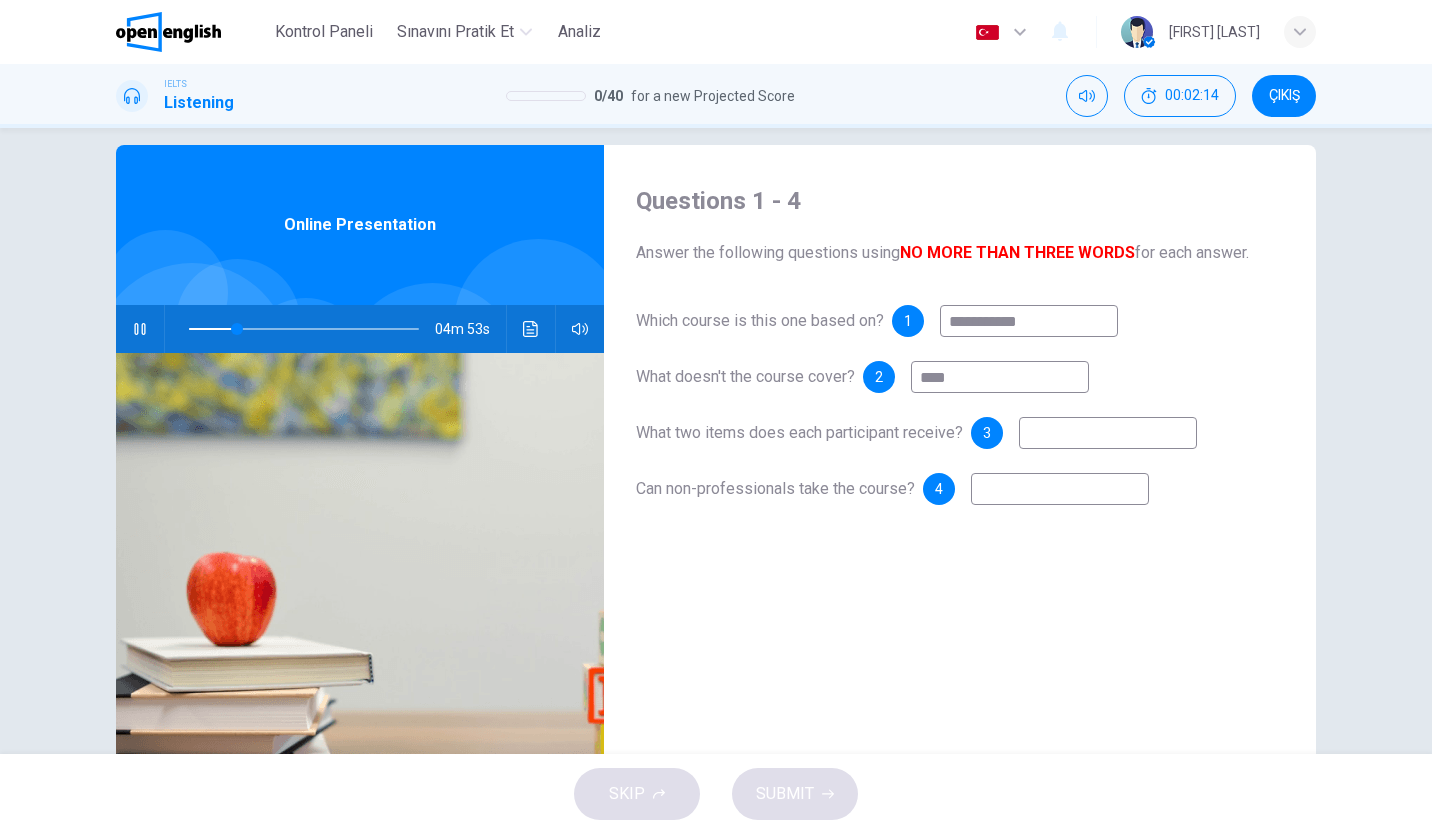 type on "**" 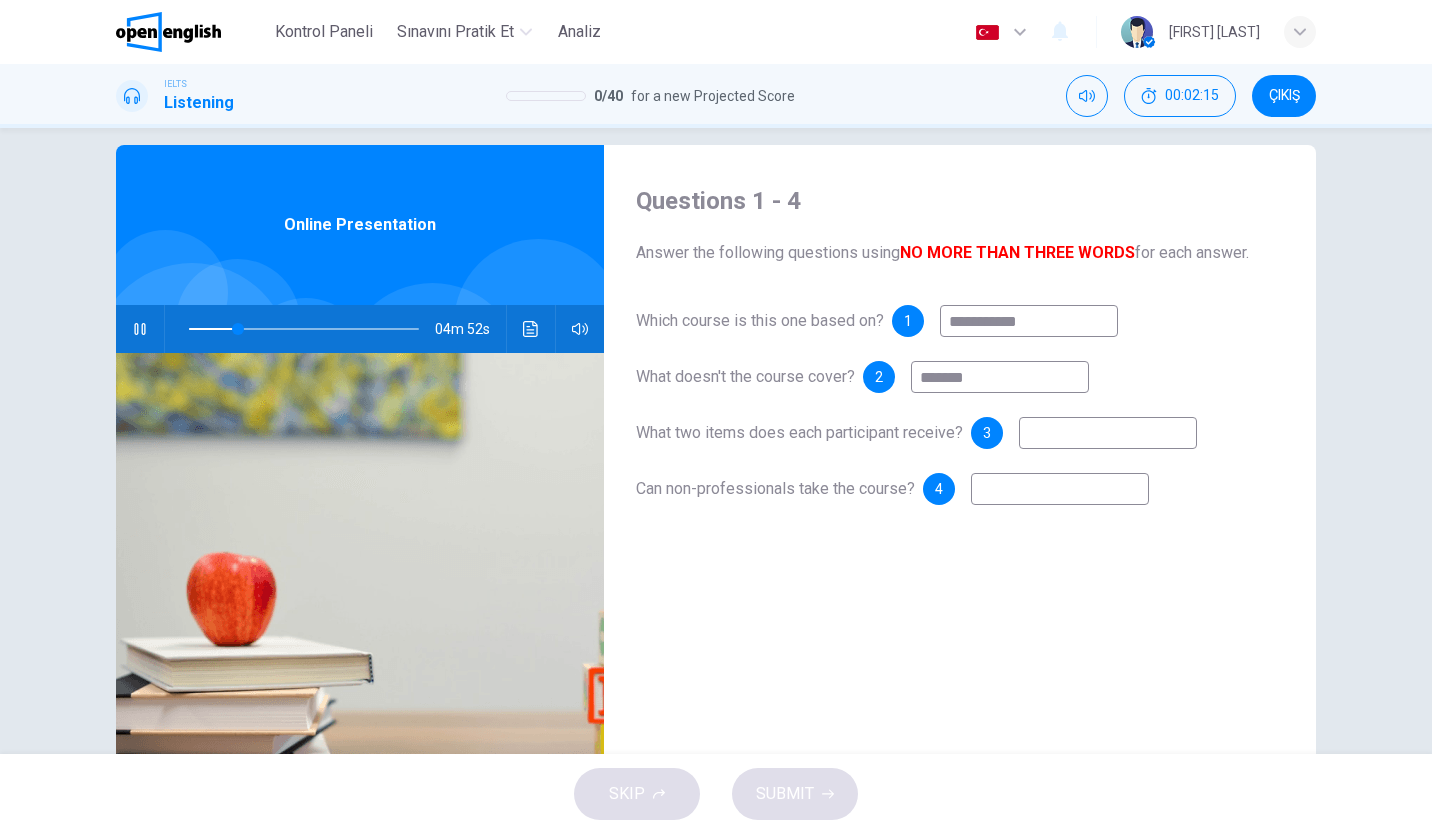 type on "*******" 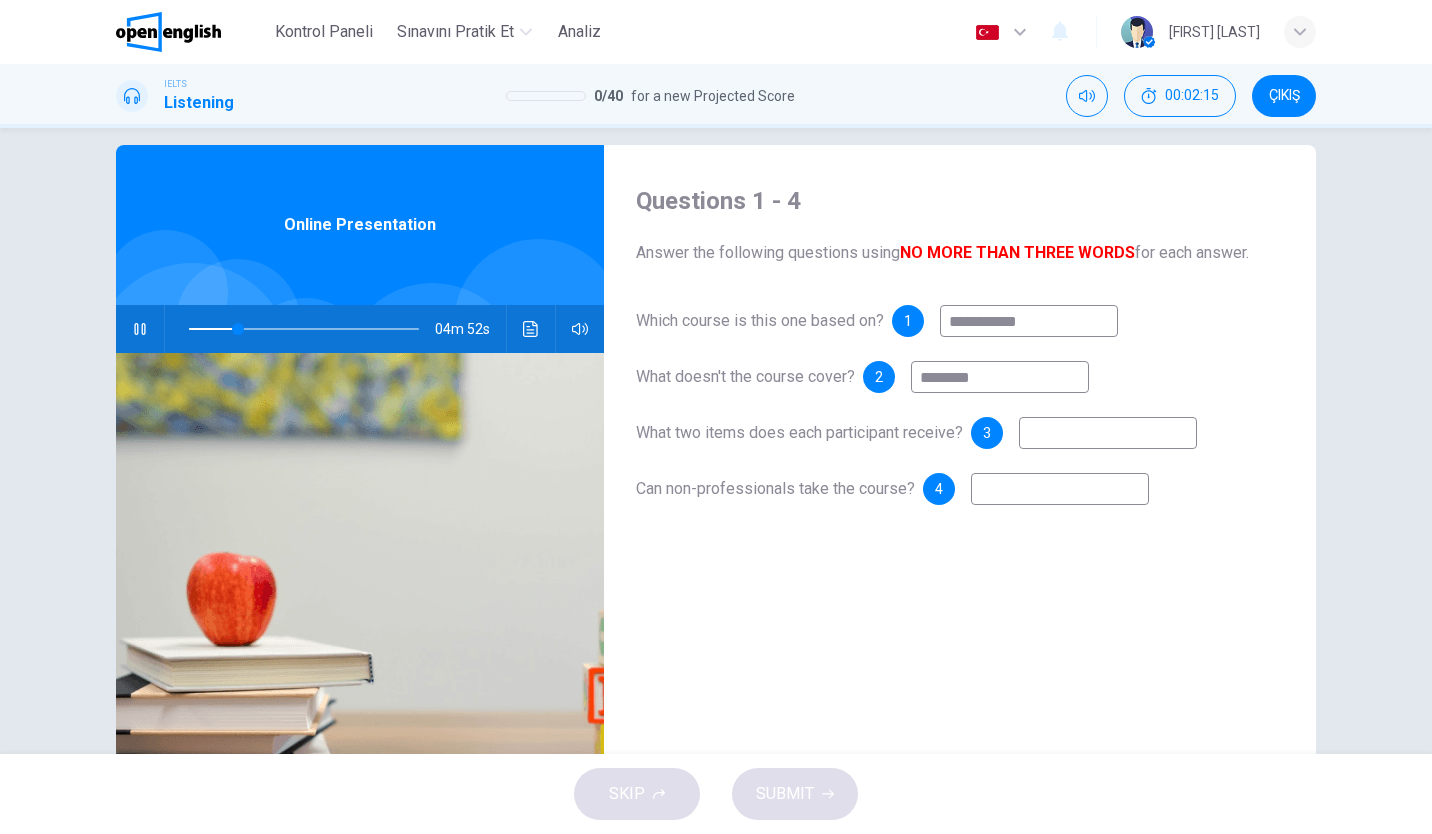 type on "**" 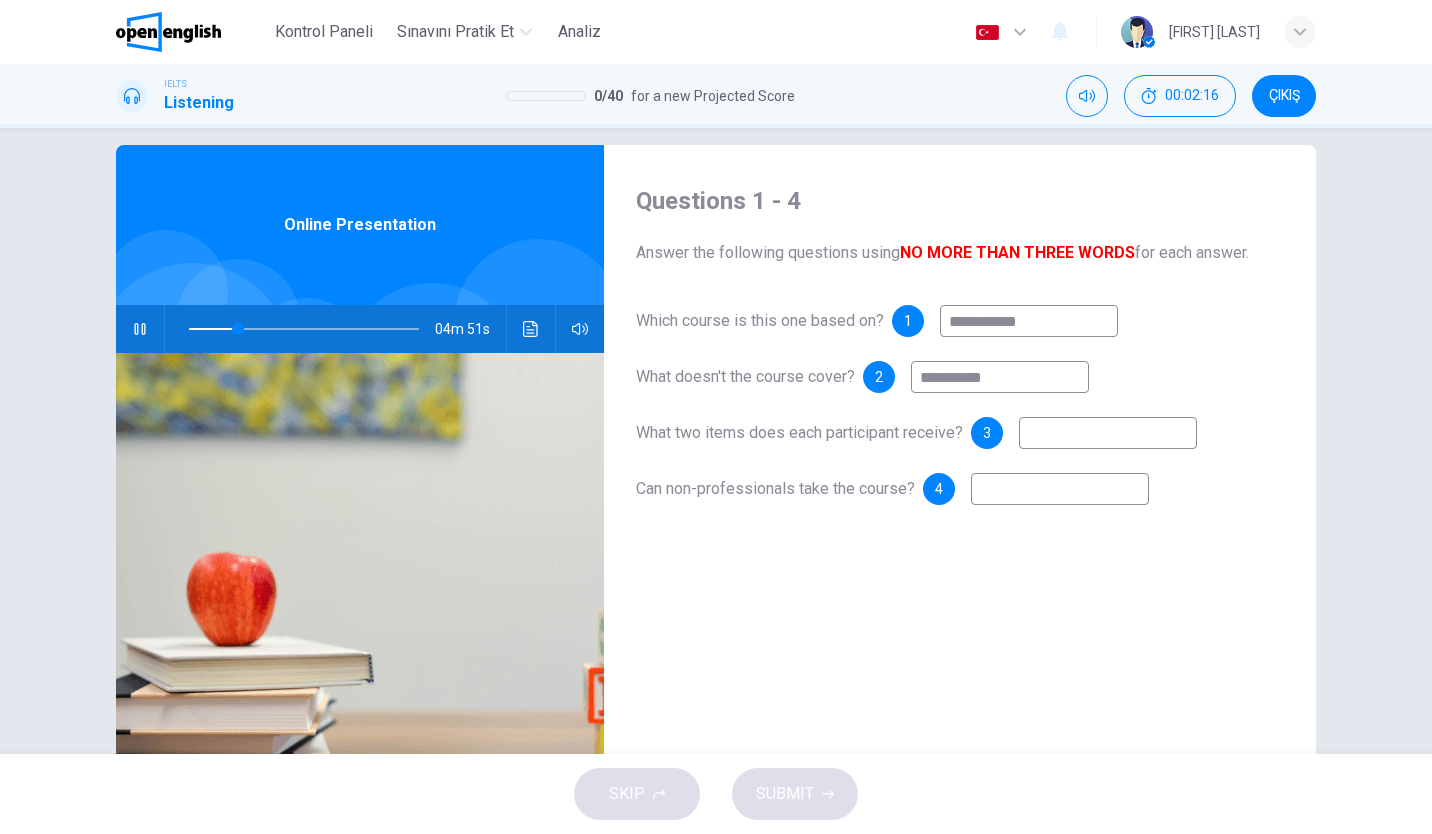 type on "**********" 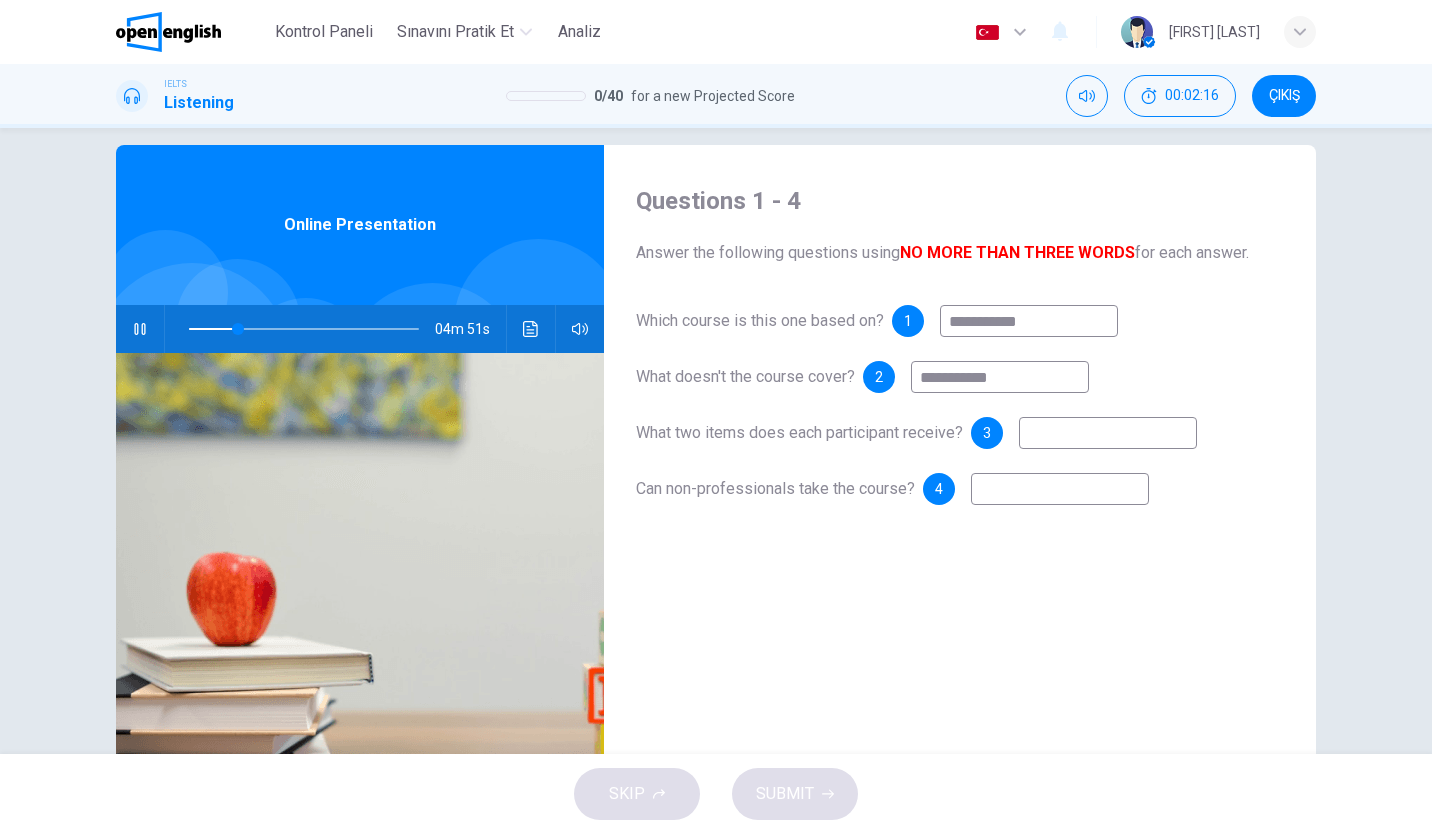 type on "**" 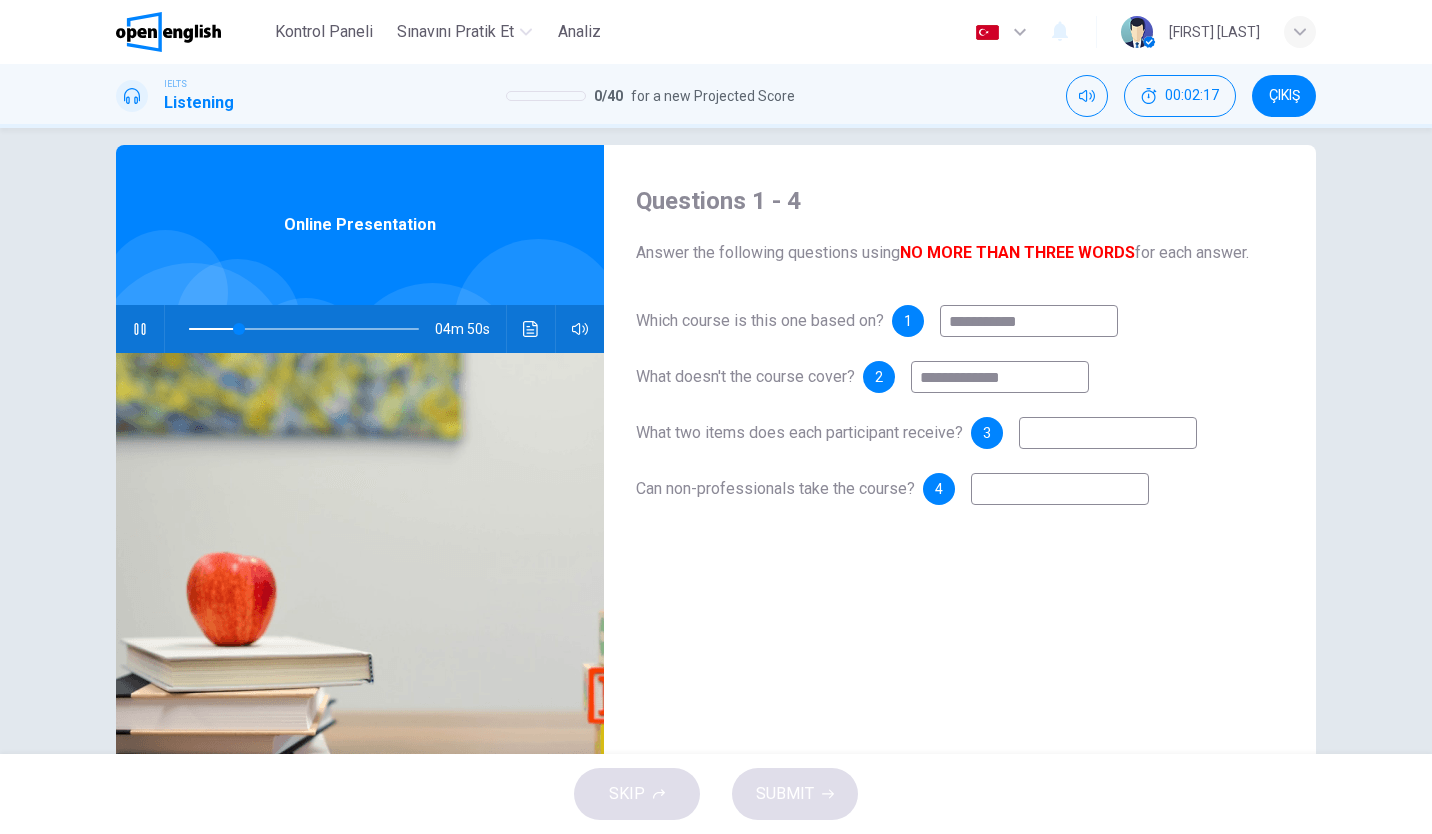type on "**********" 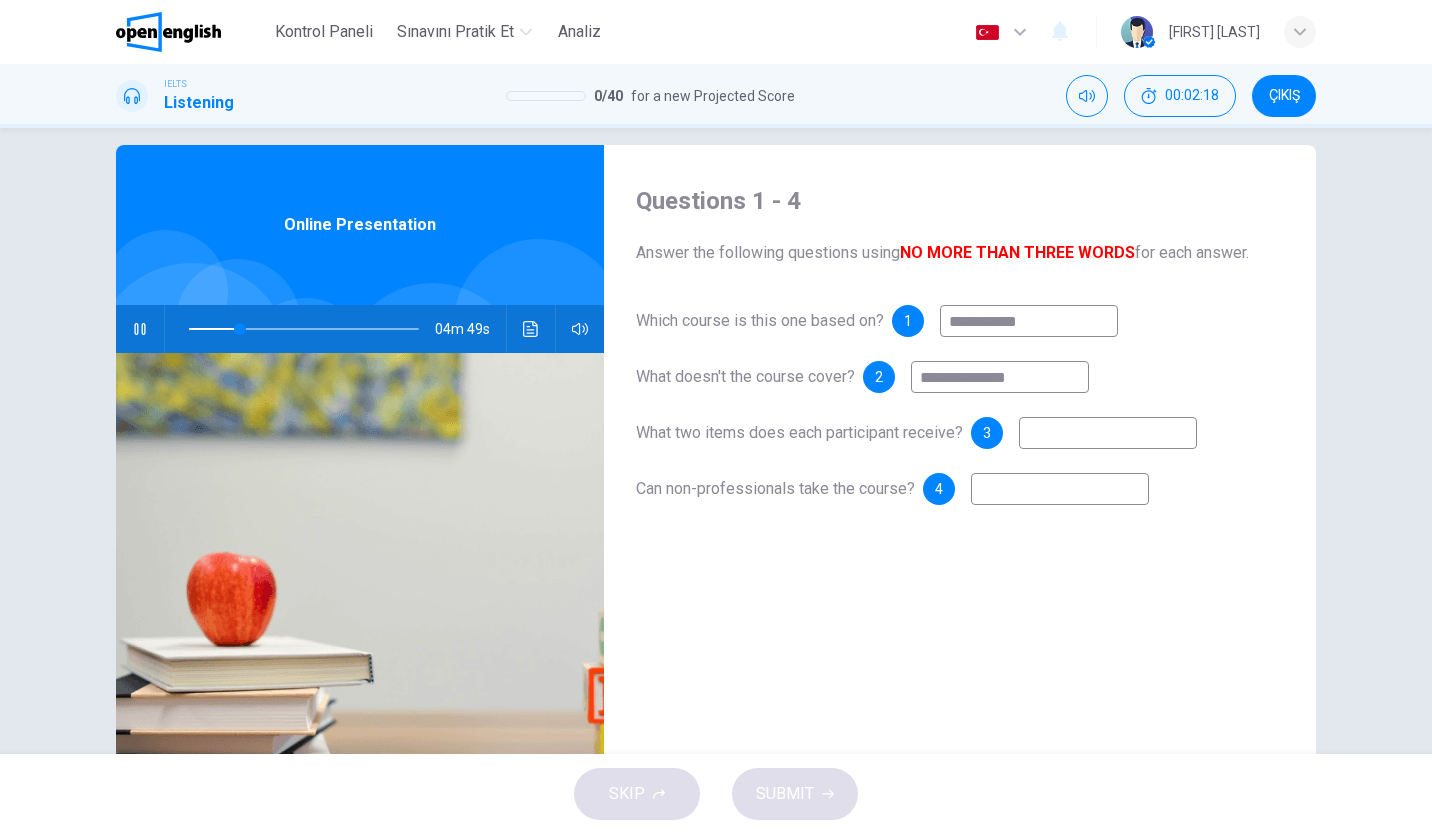 type on "**" 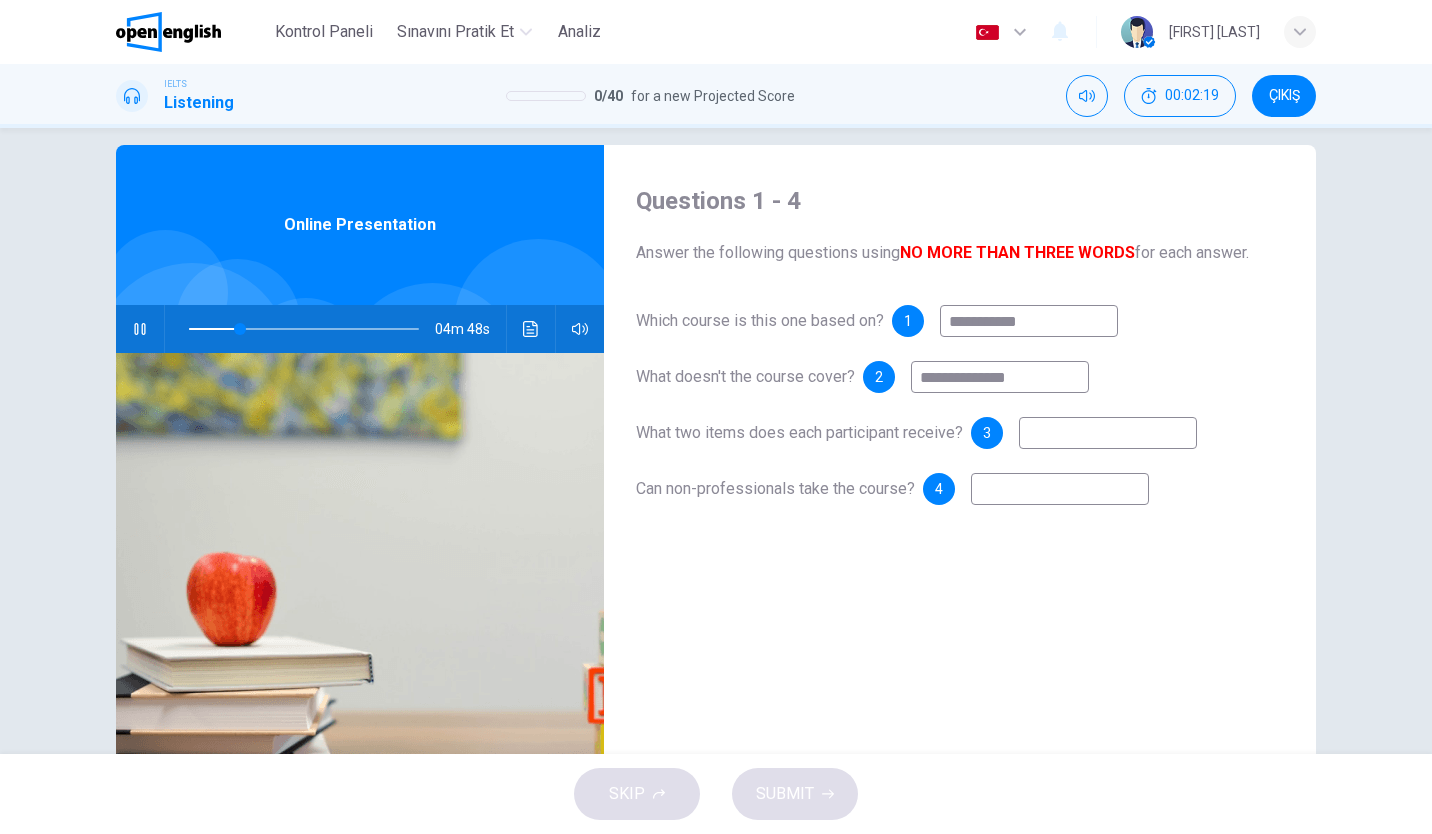 type on "**********" 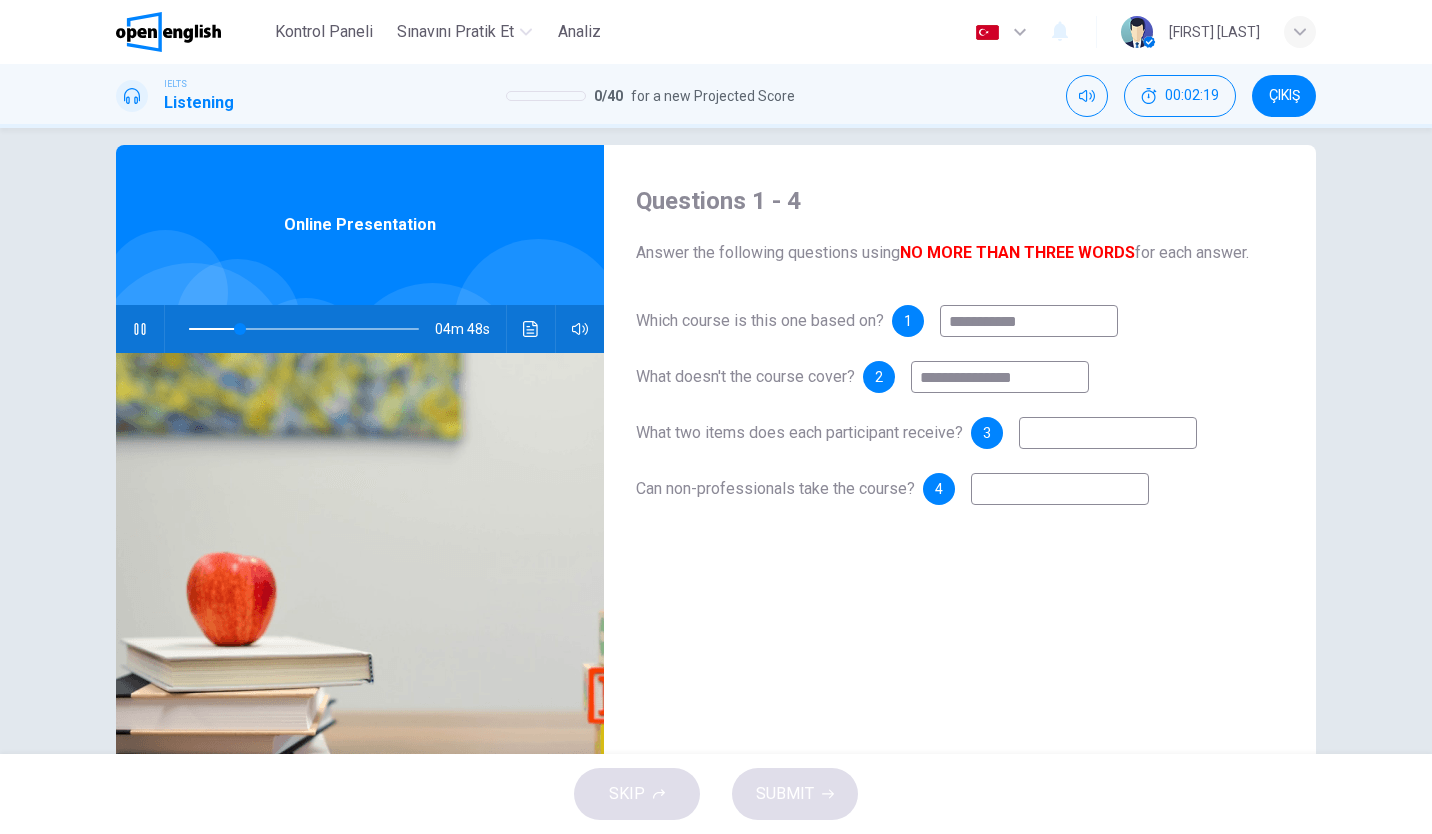 type on "**" 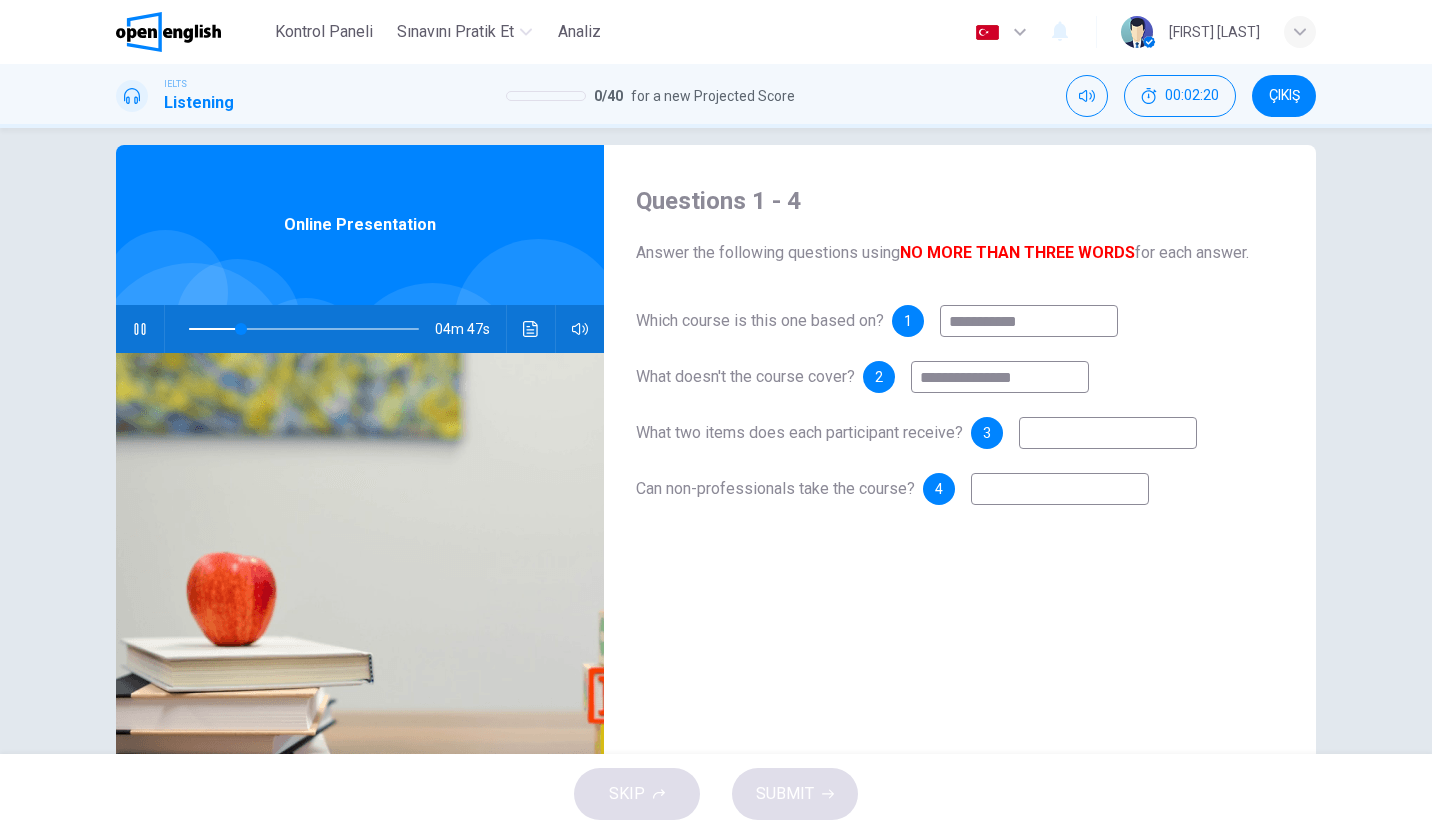 type on "**********" 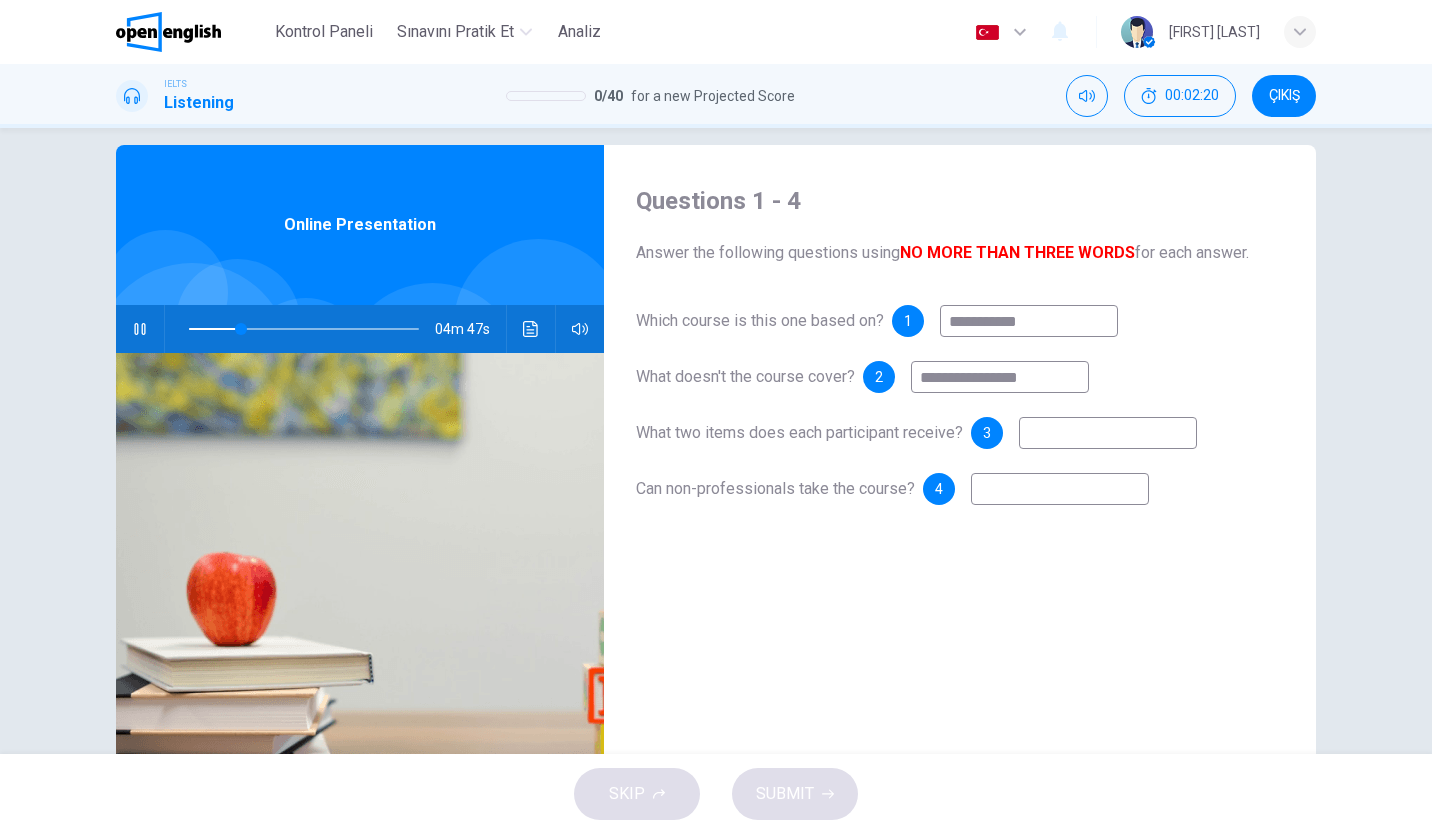 type on "**" 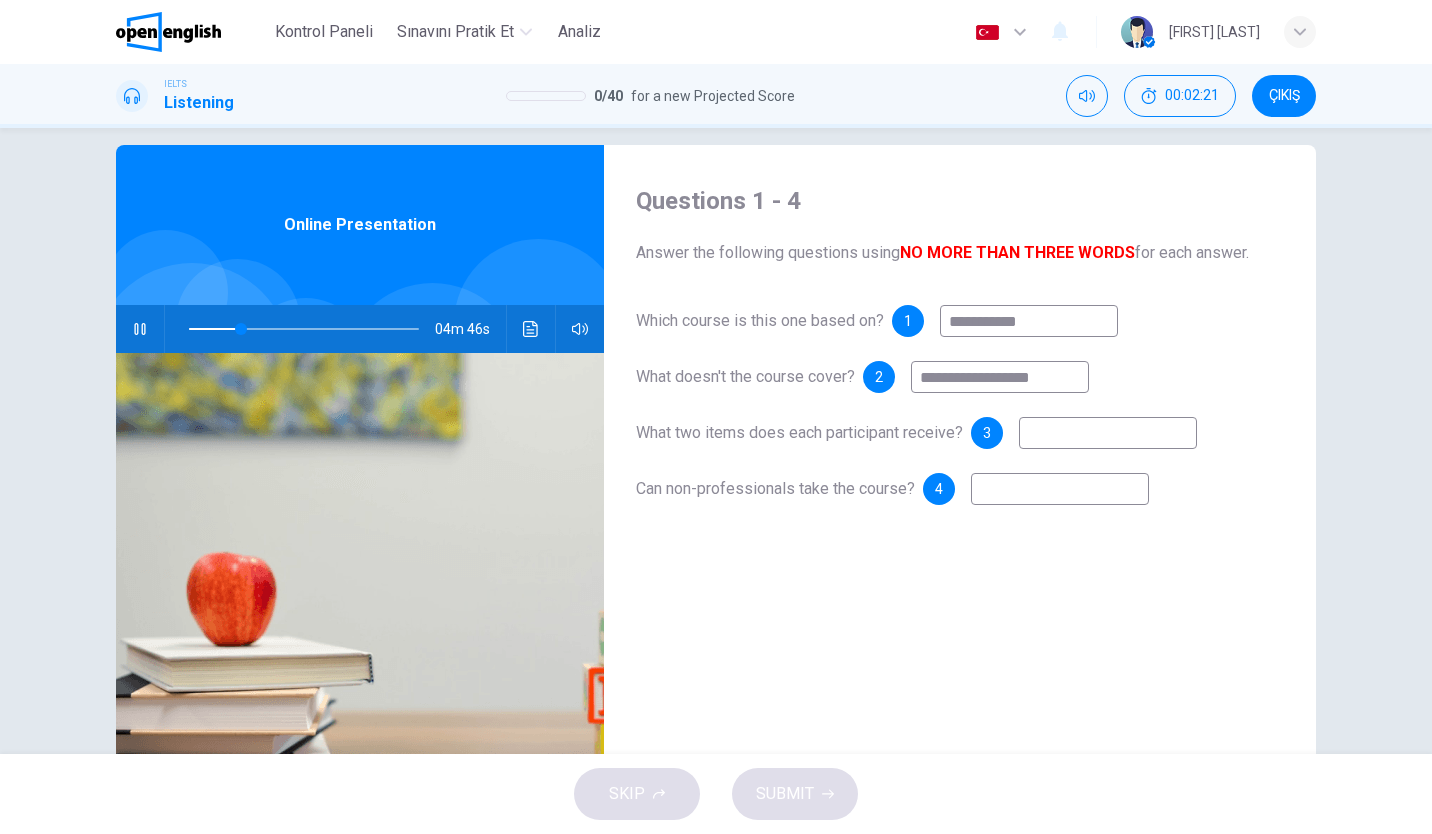 type on "**********" 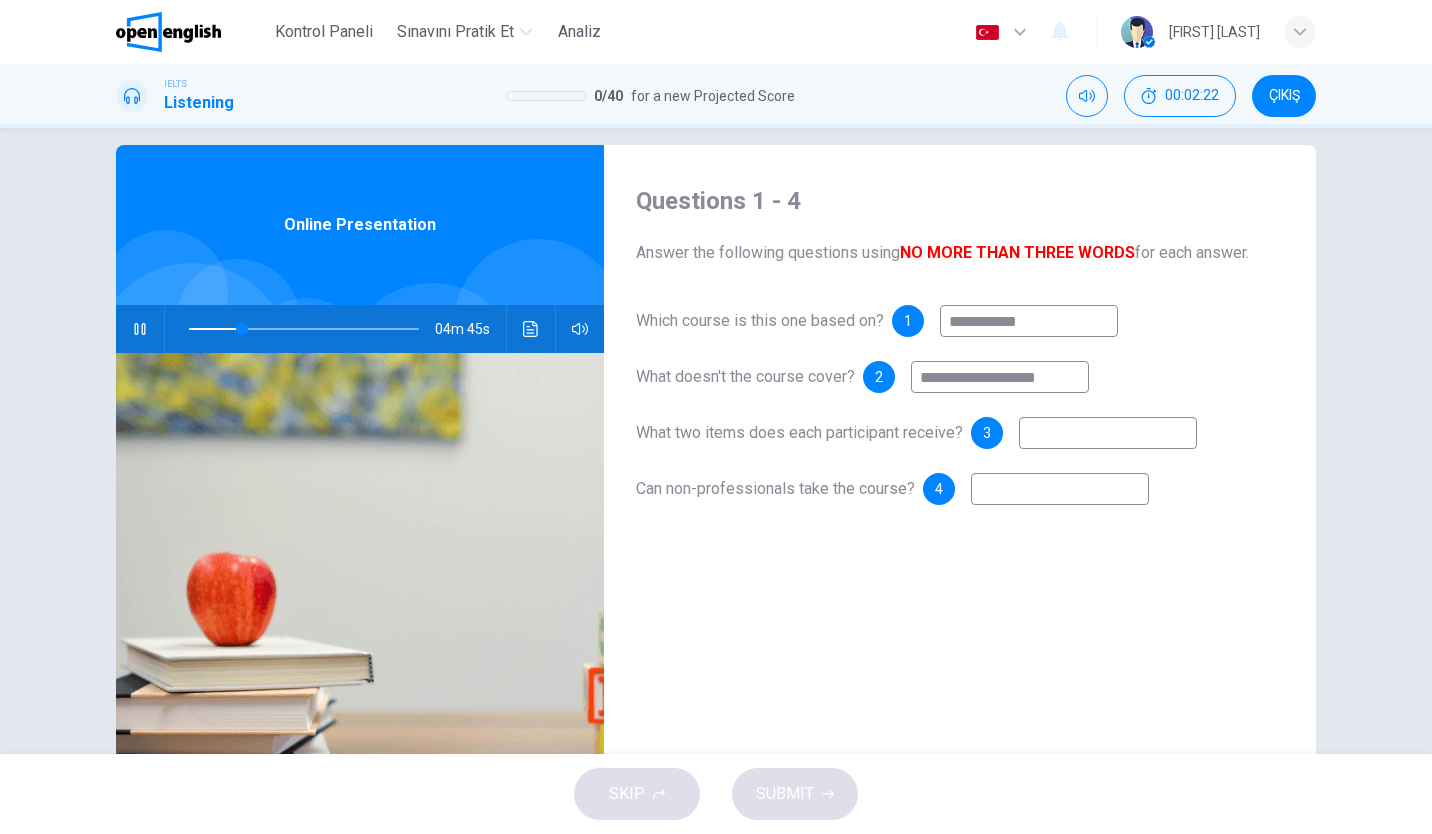 type on "**" 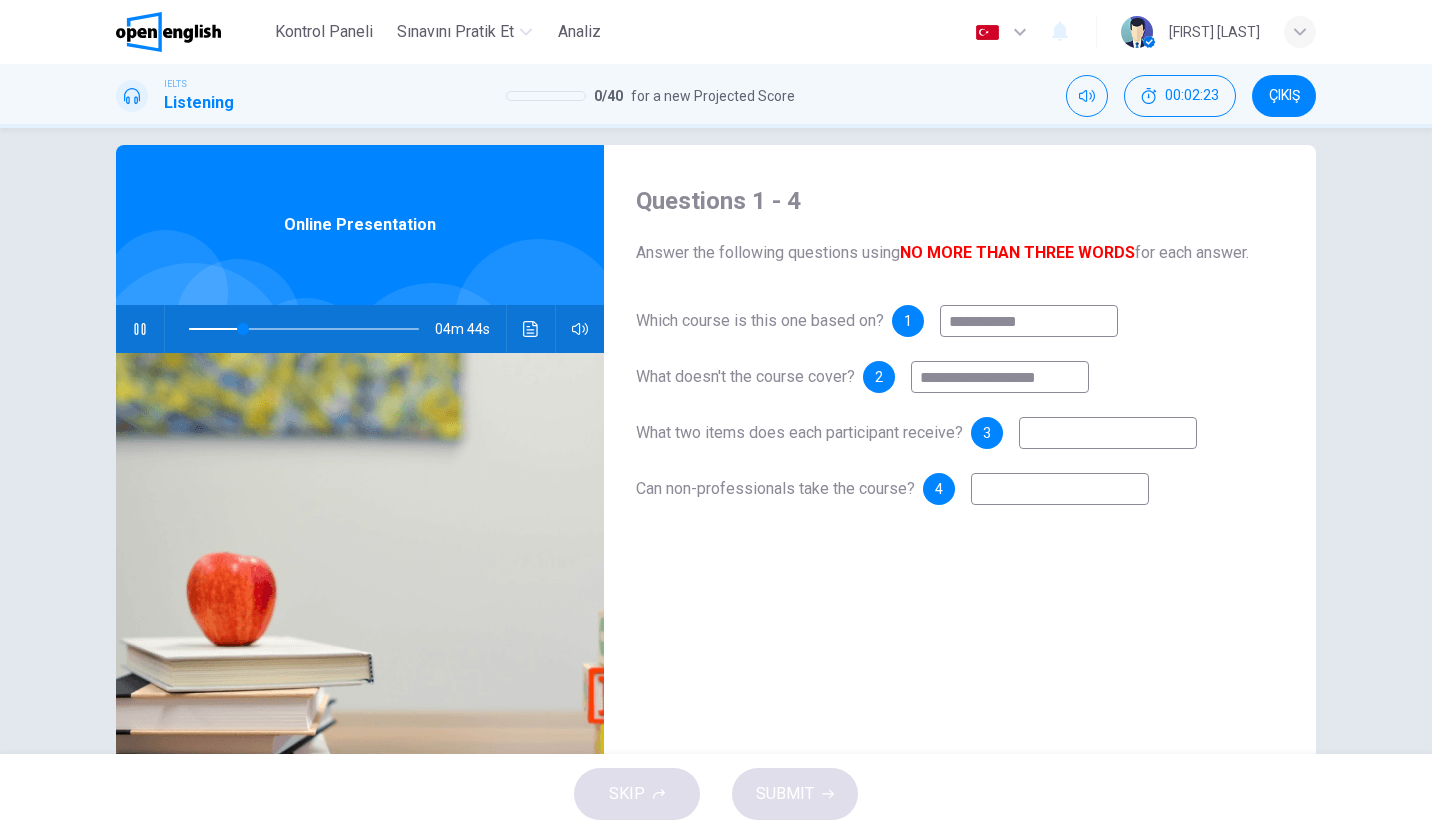 type on "**********" 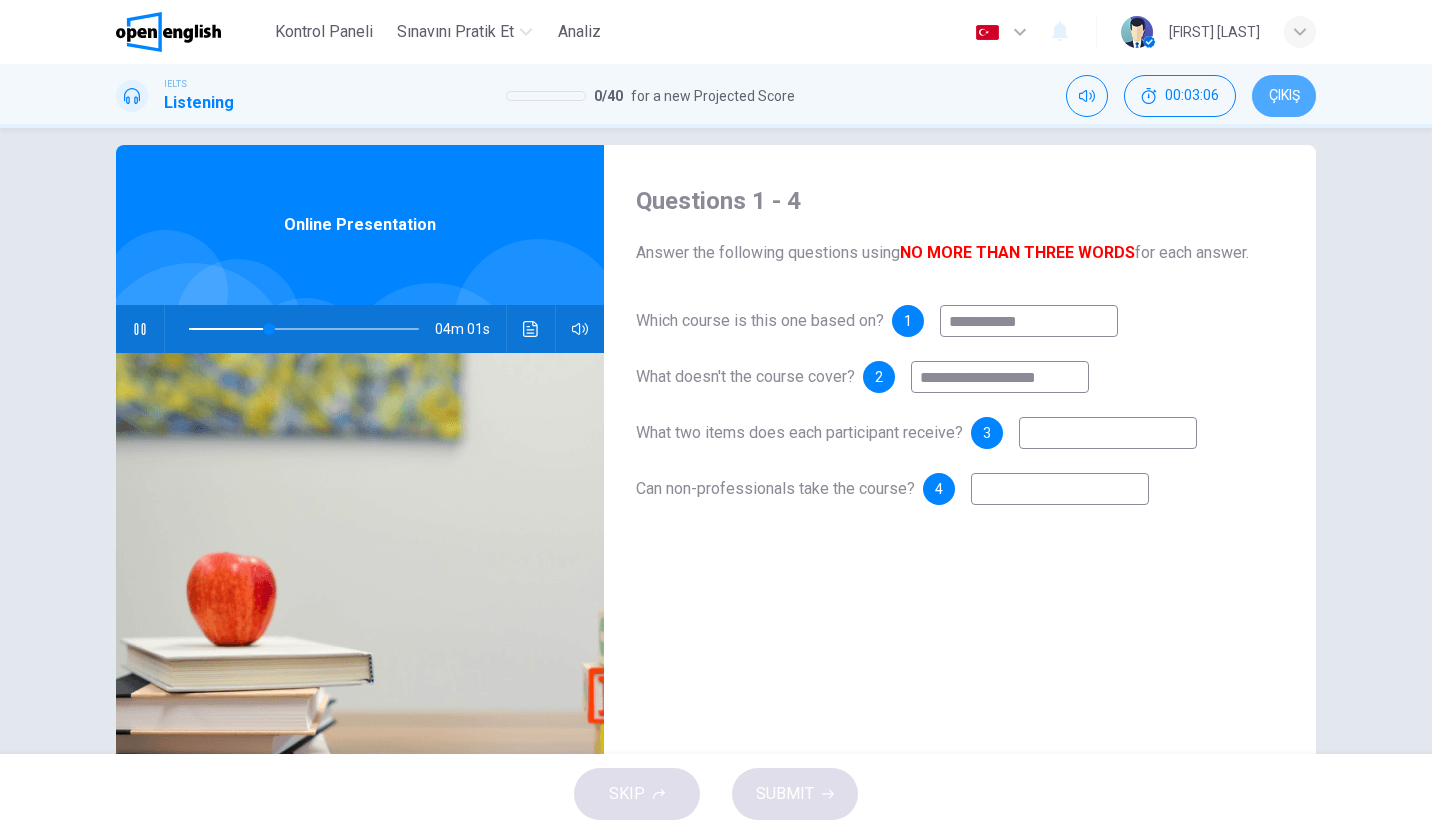 click on "ÇIKIŞ" at bounding box center [1284, 96] 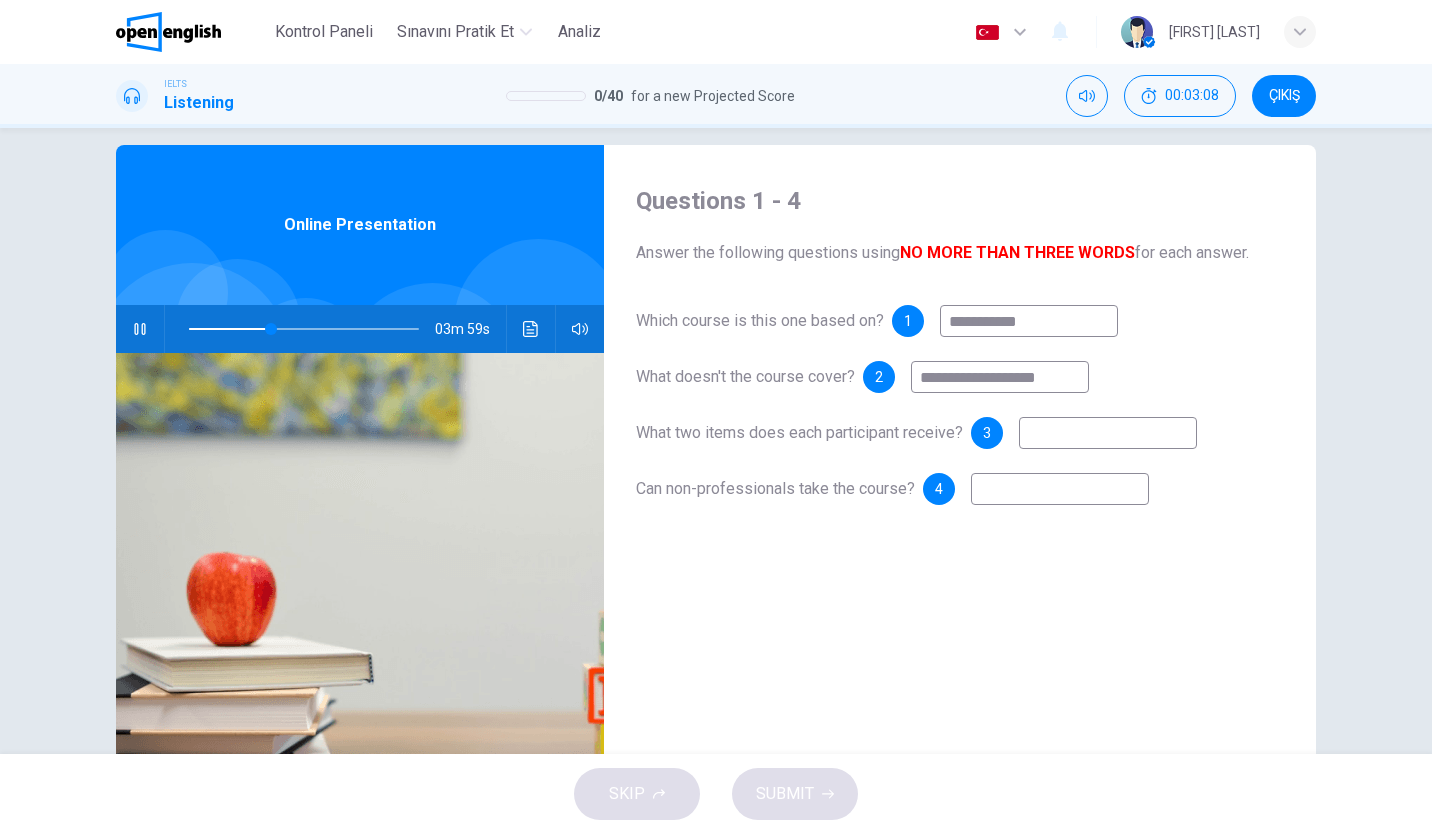 type on "**" 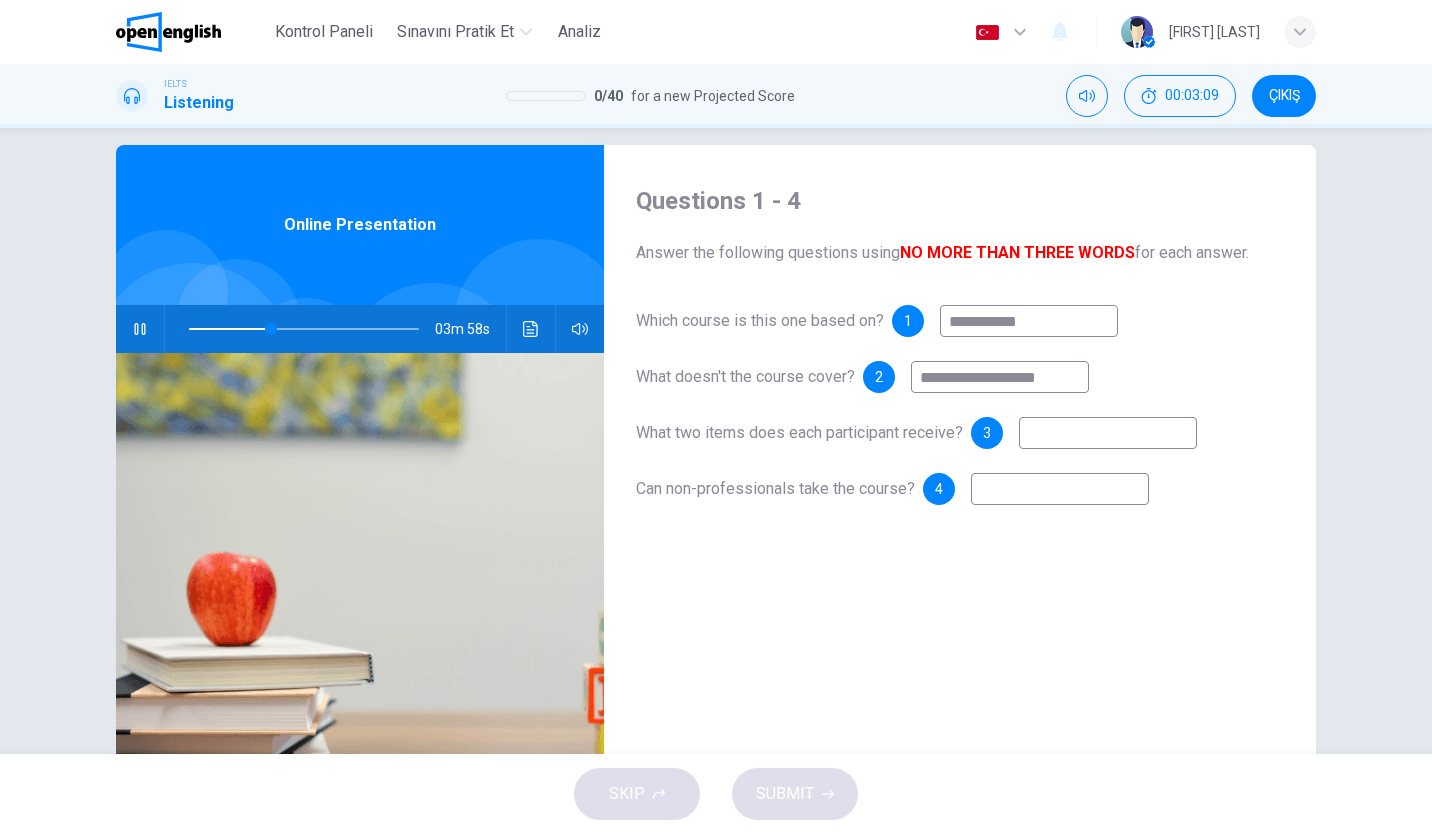 type on "*" 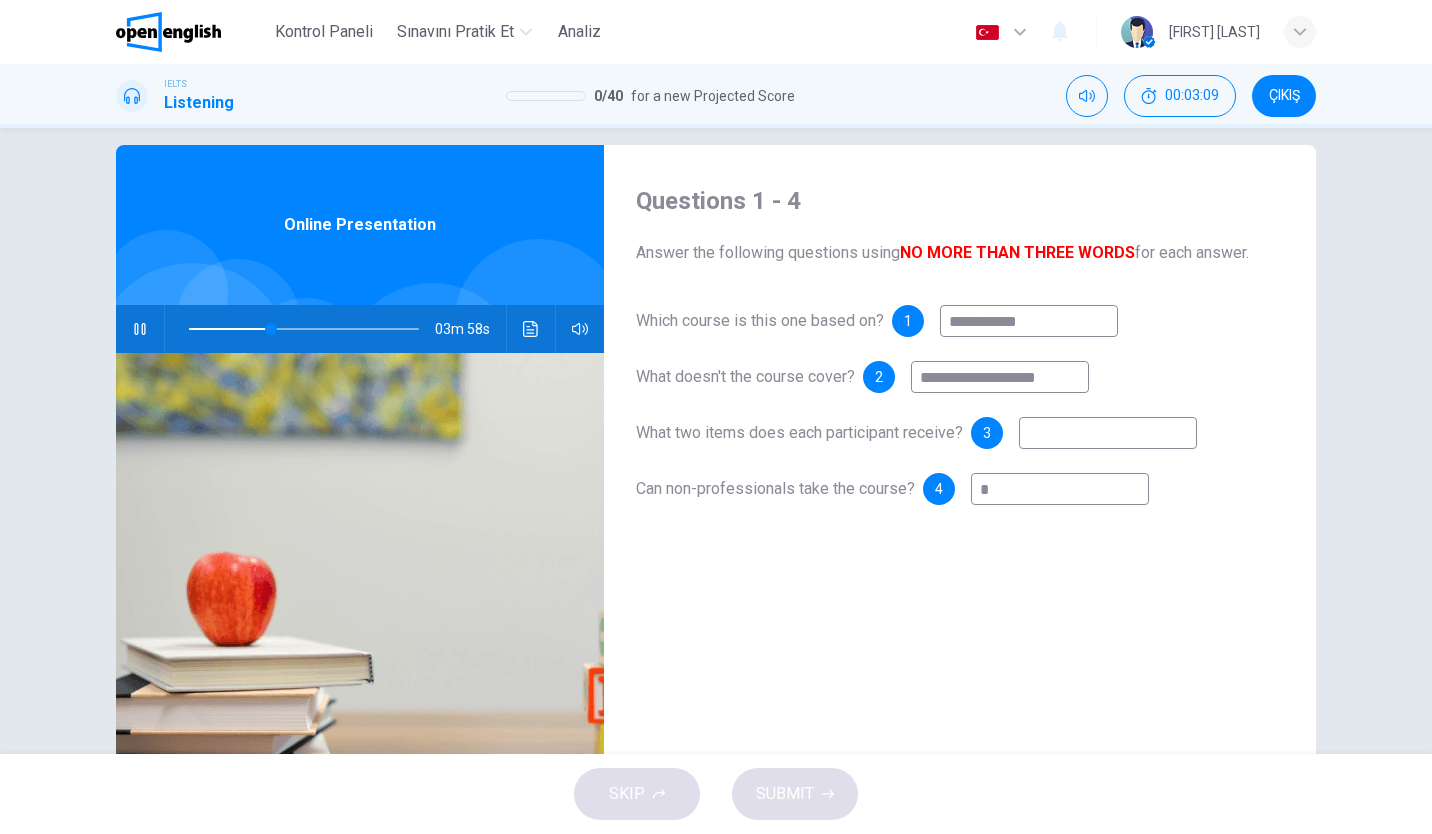 type on "**" 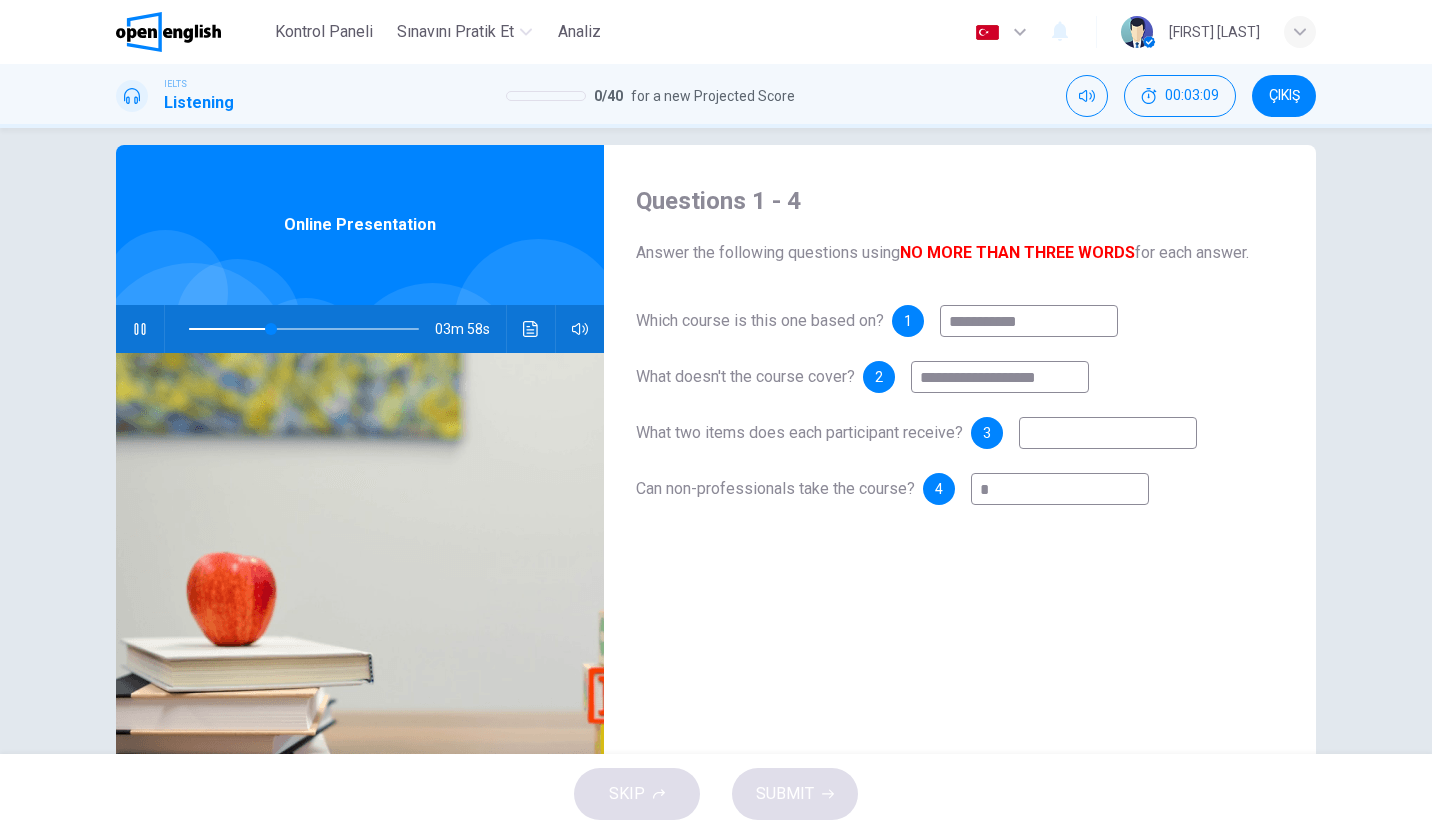 click on "*" at bounding box center (1060, 489) 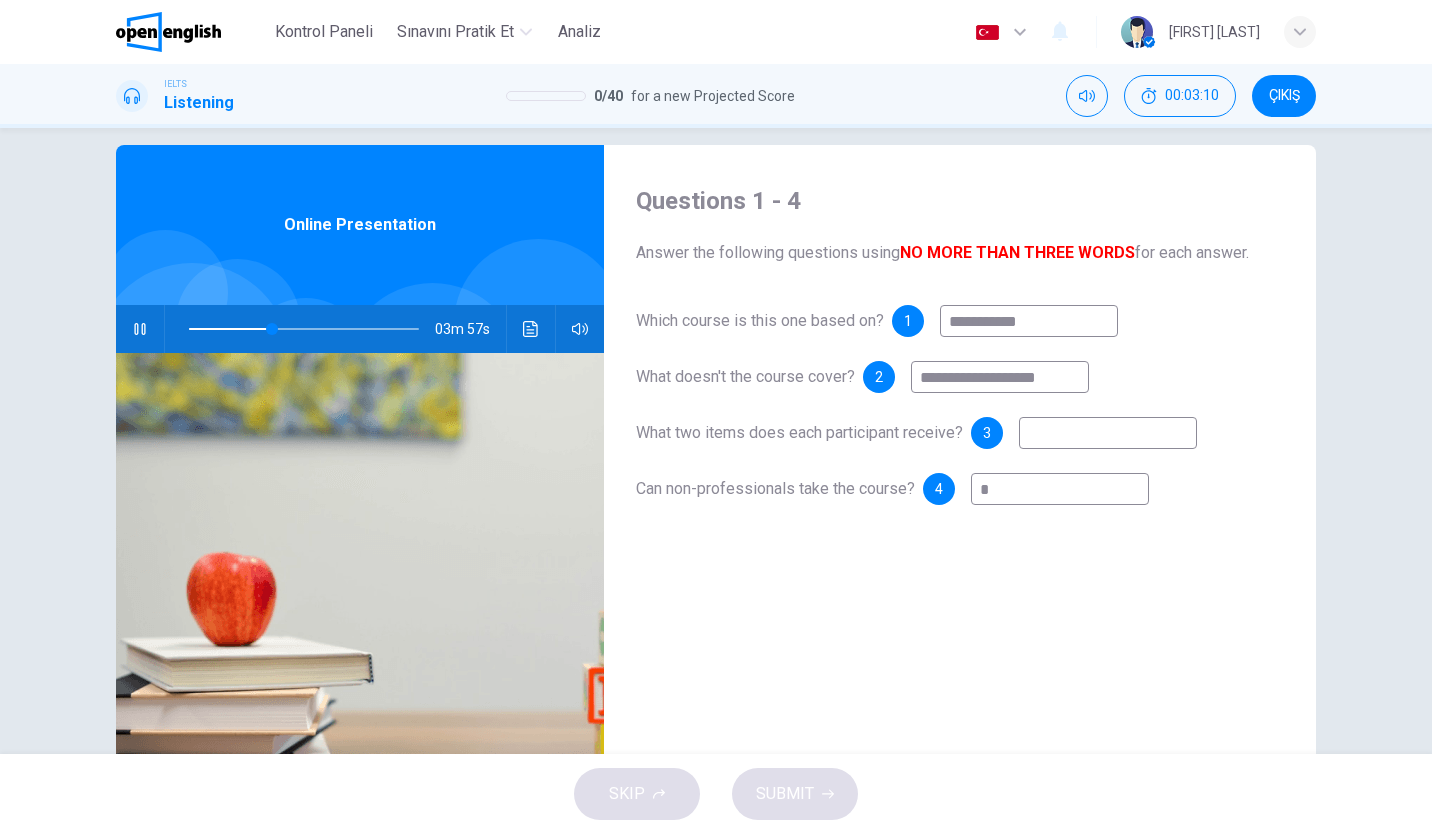 type on "**" 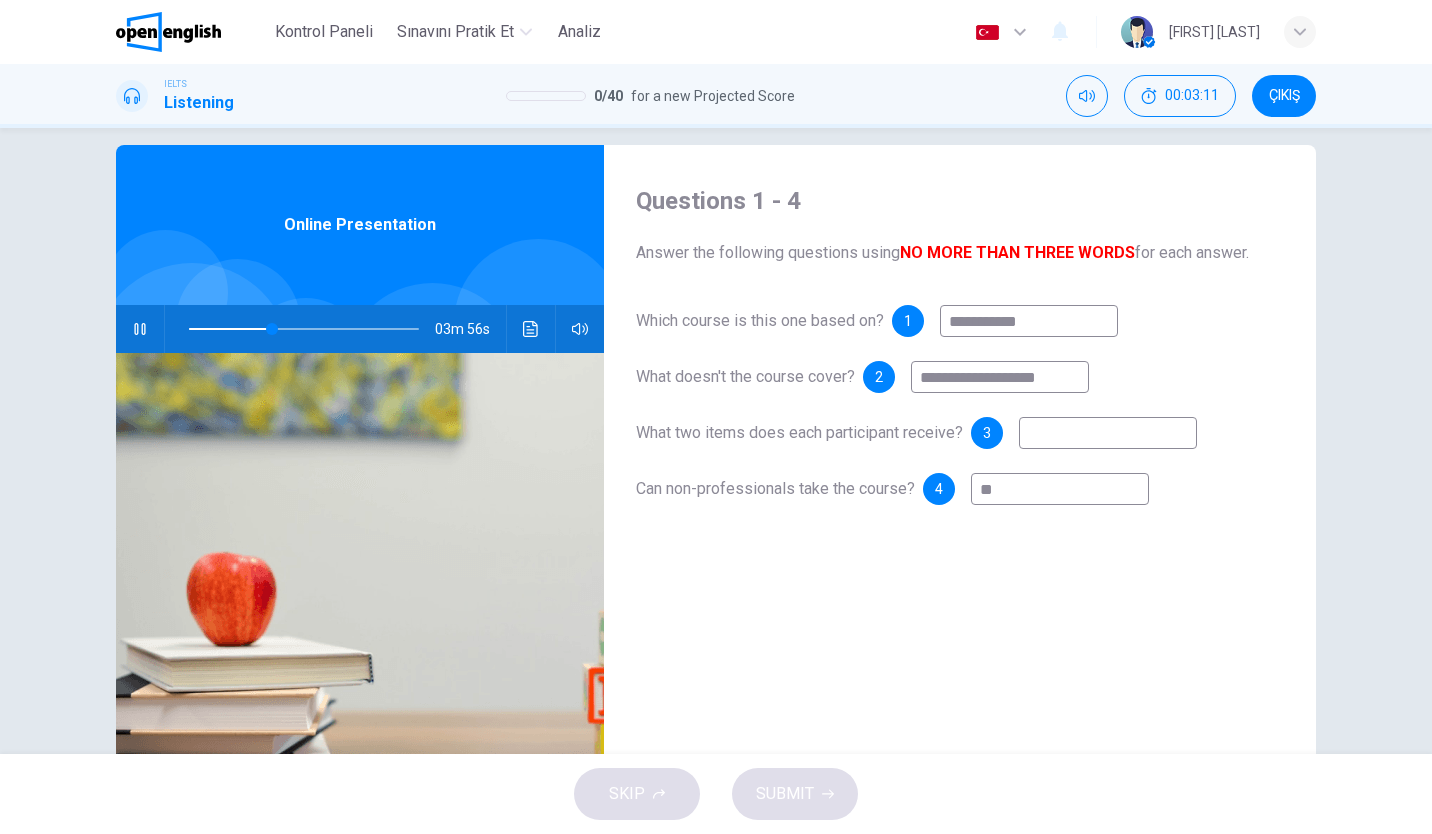 type on "**" 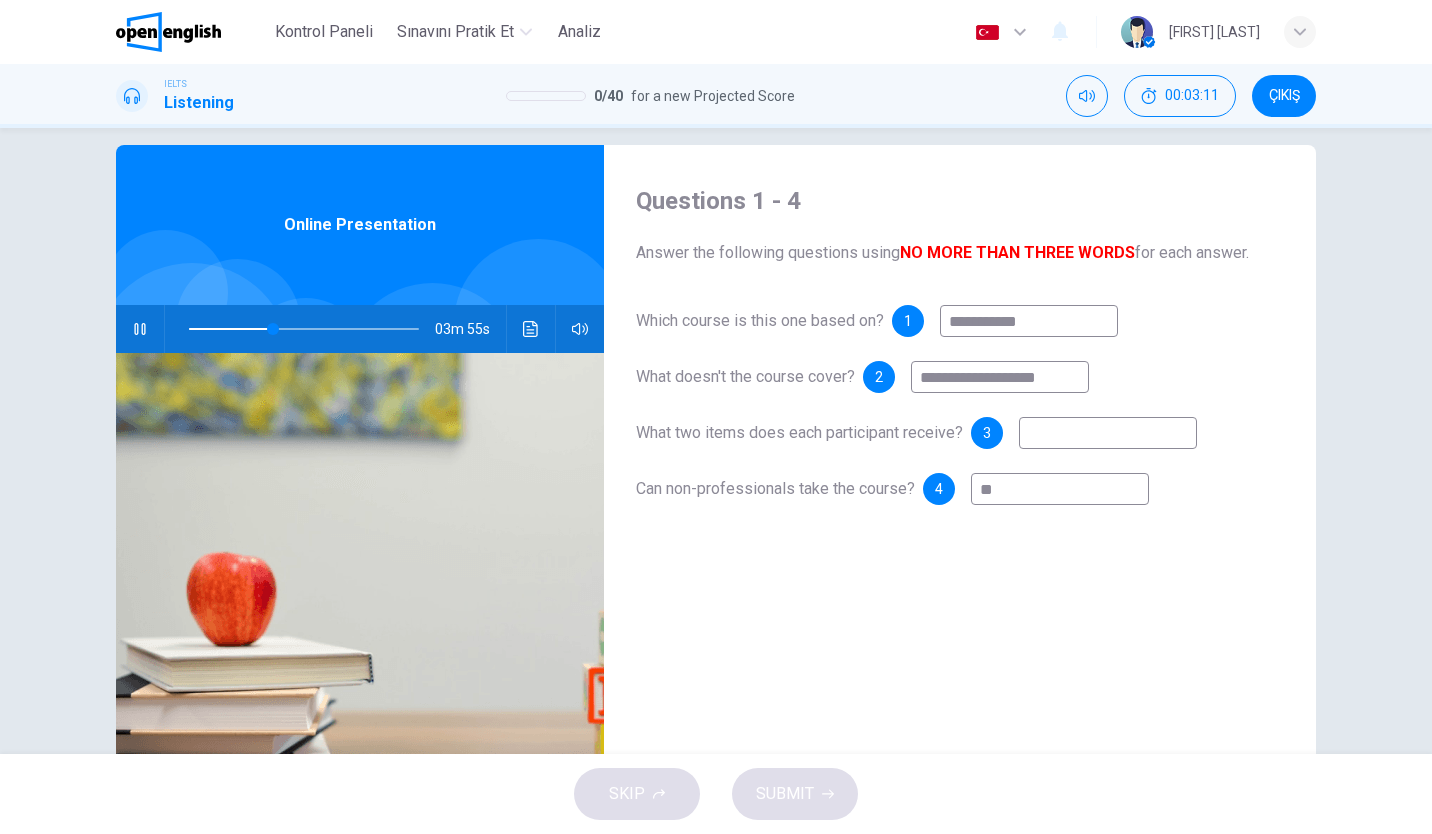 type on "**" 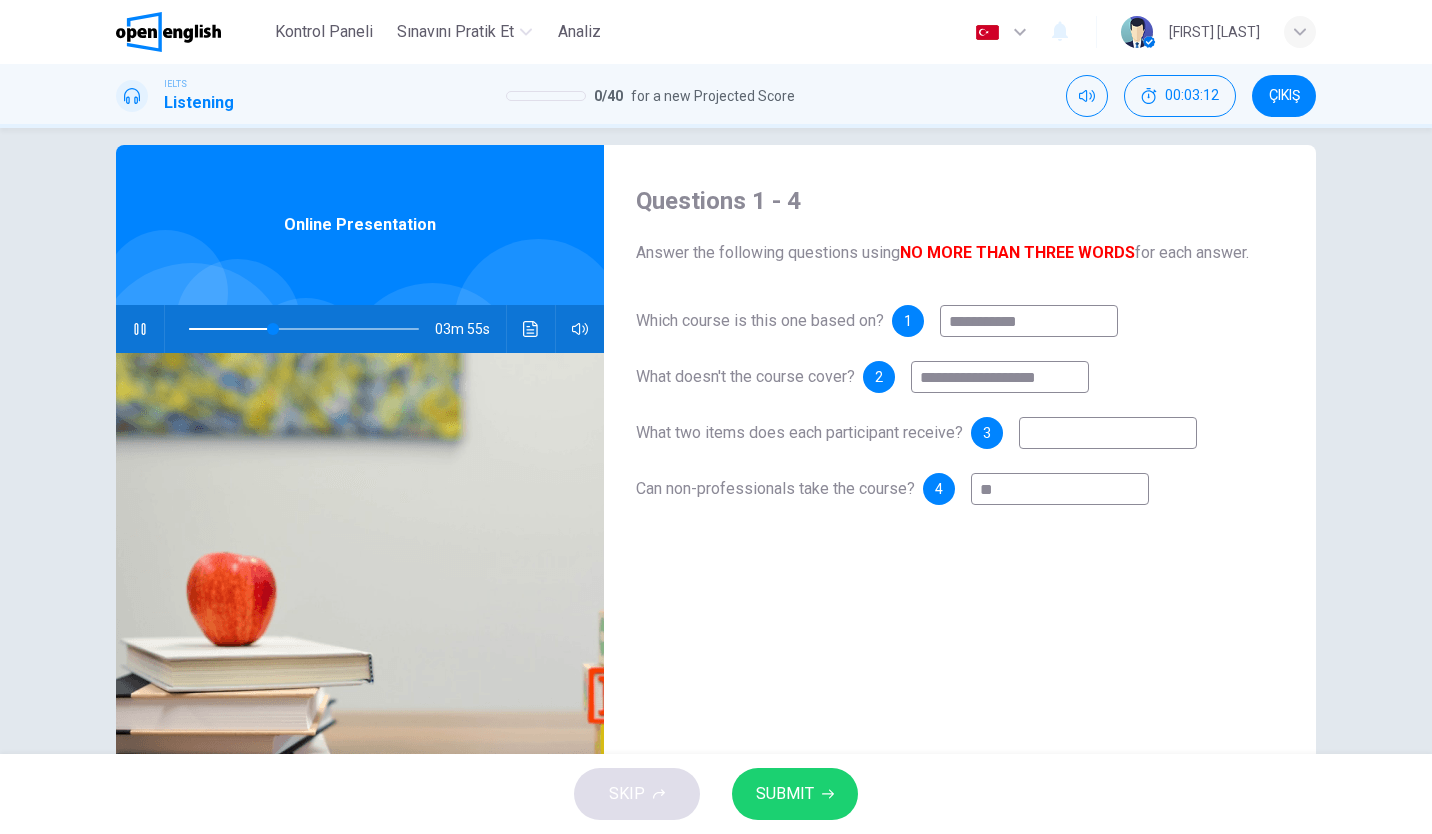 type on "*" 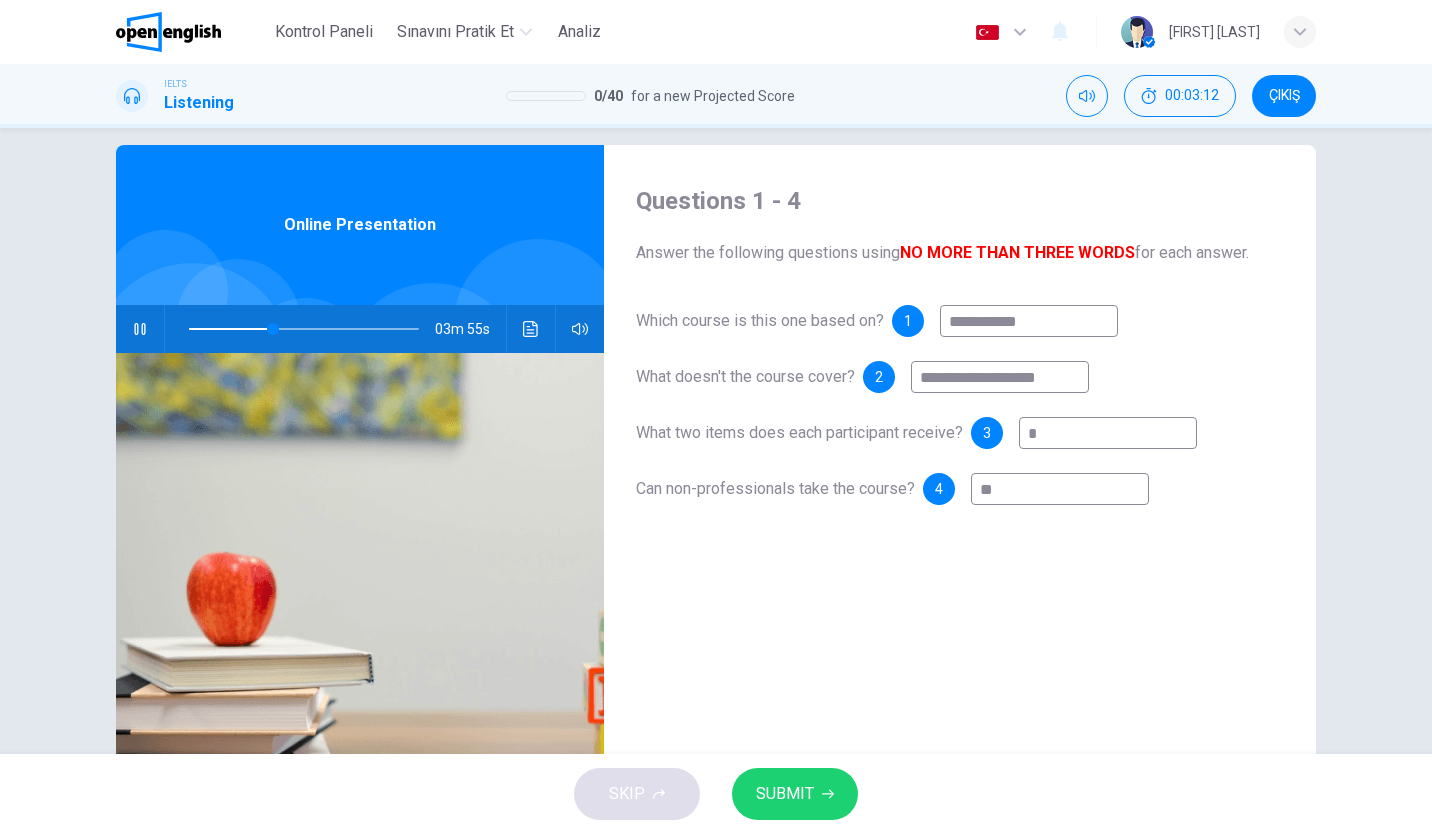 click on "*" at bounding box center [1108, 433] 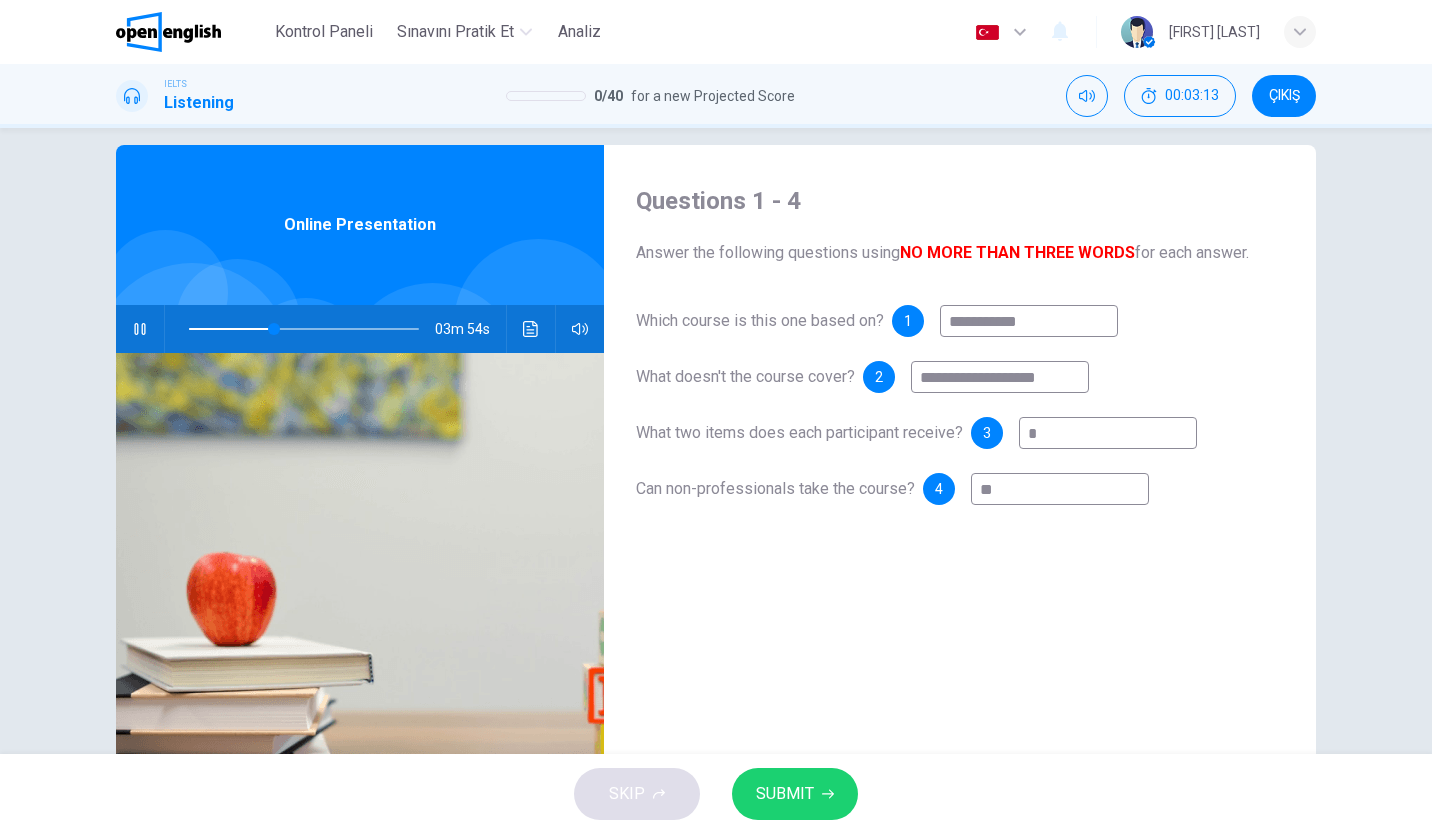 type on "*" 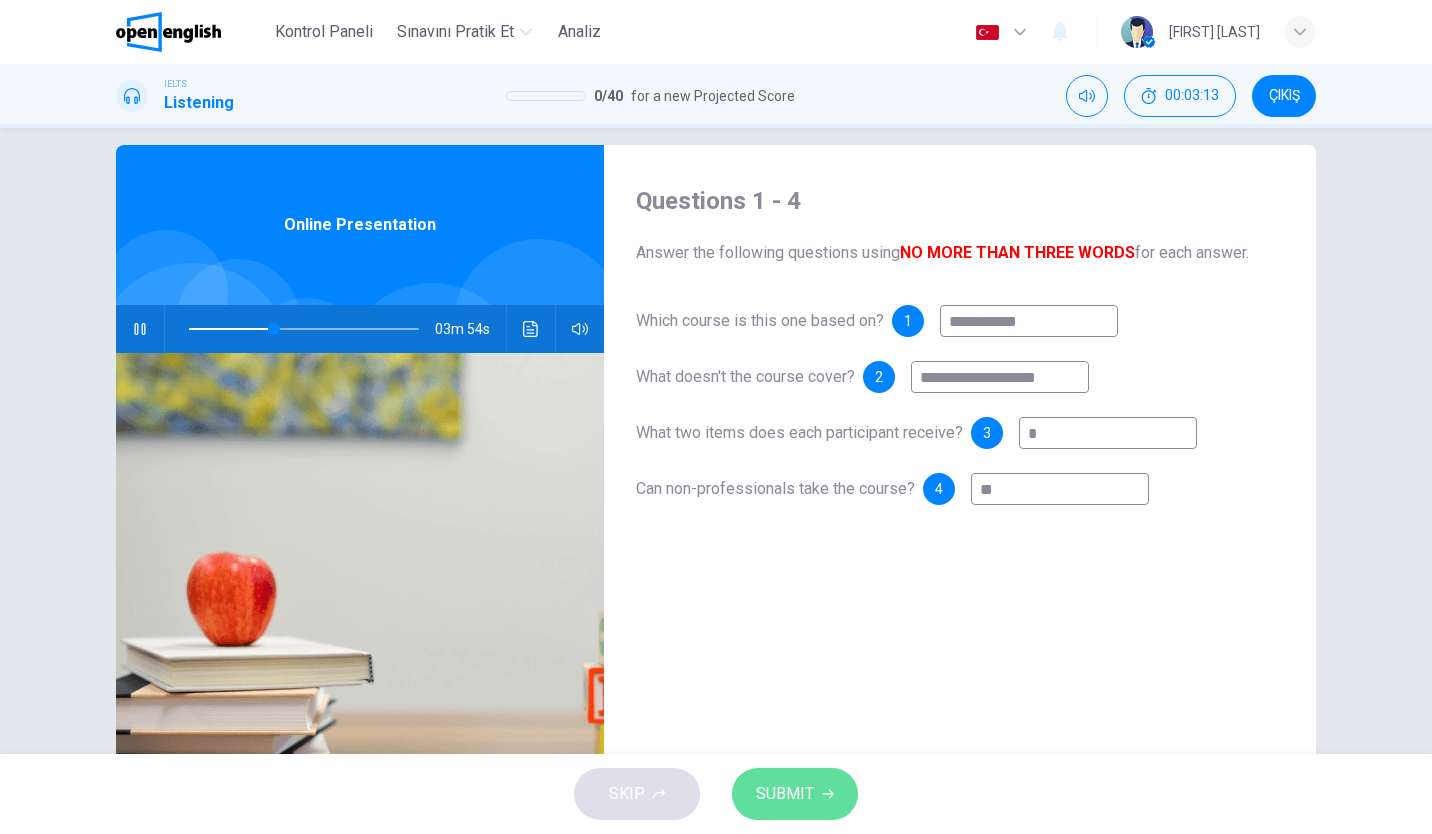 click on "SUBMIT" at bounding box center (785, 794) 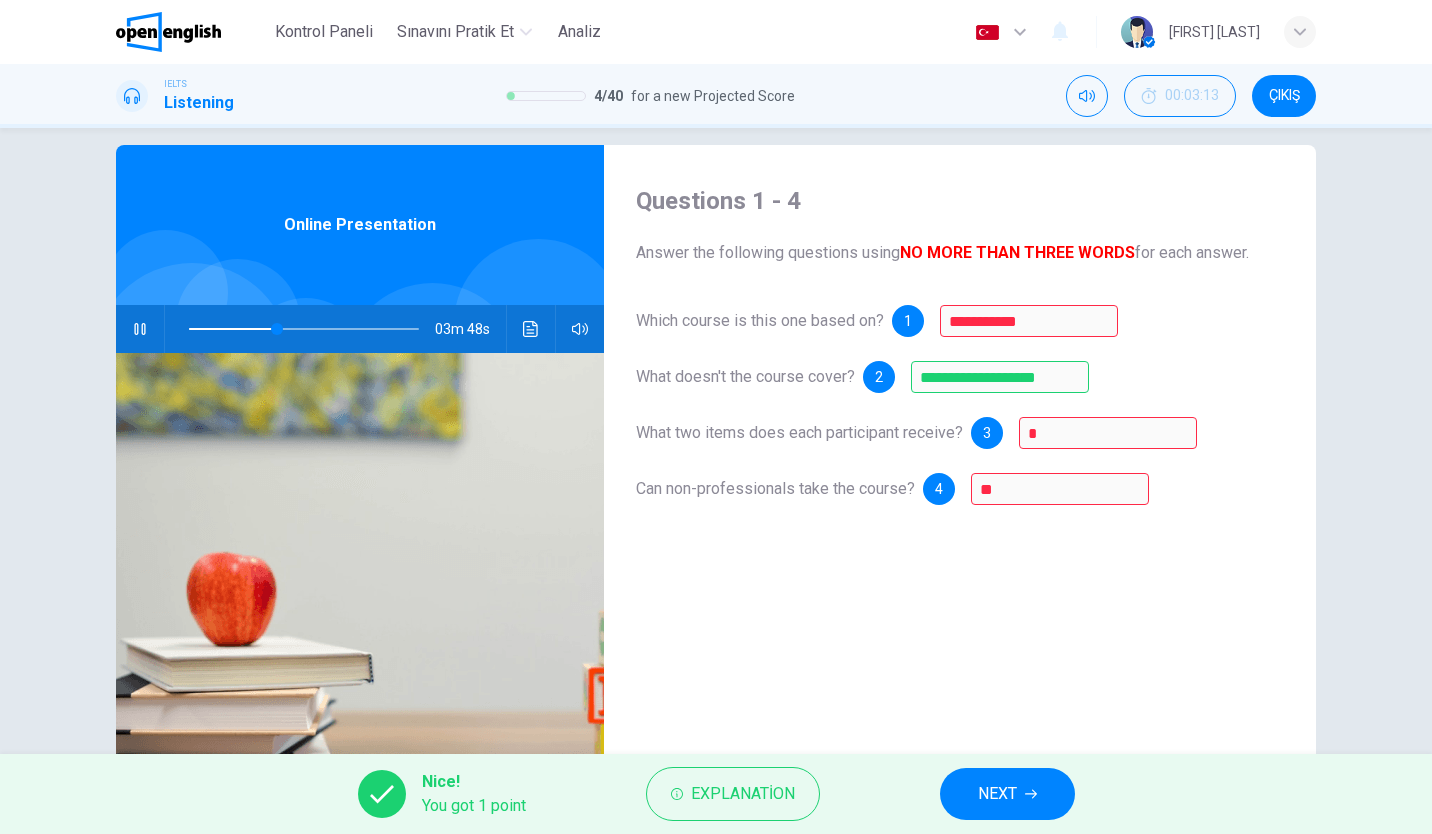 type on "**" 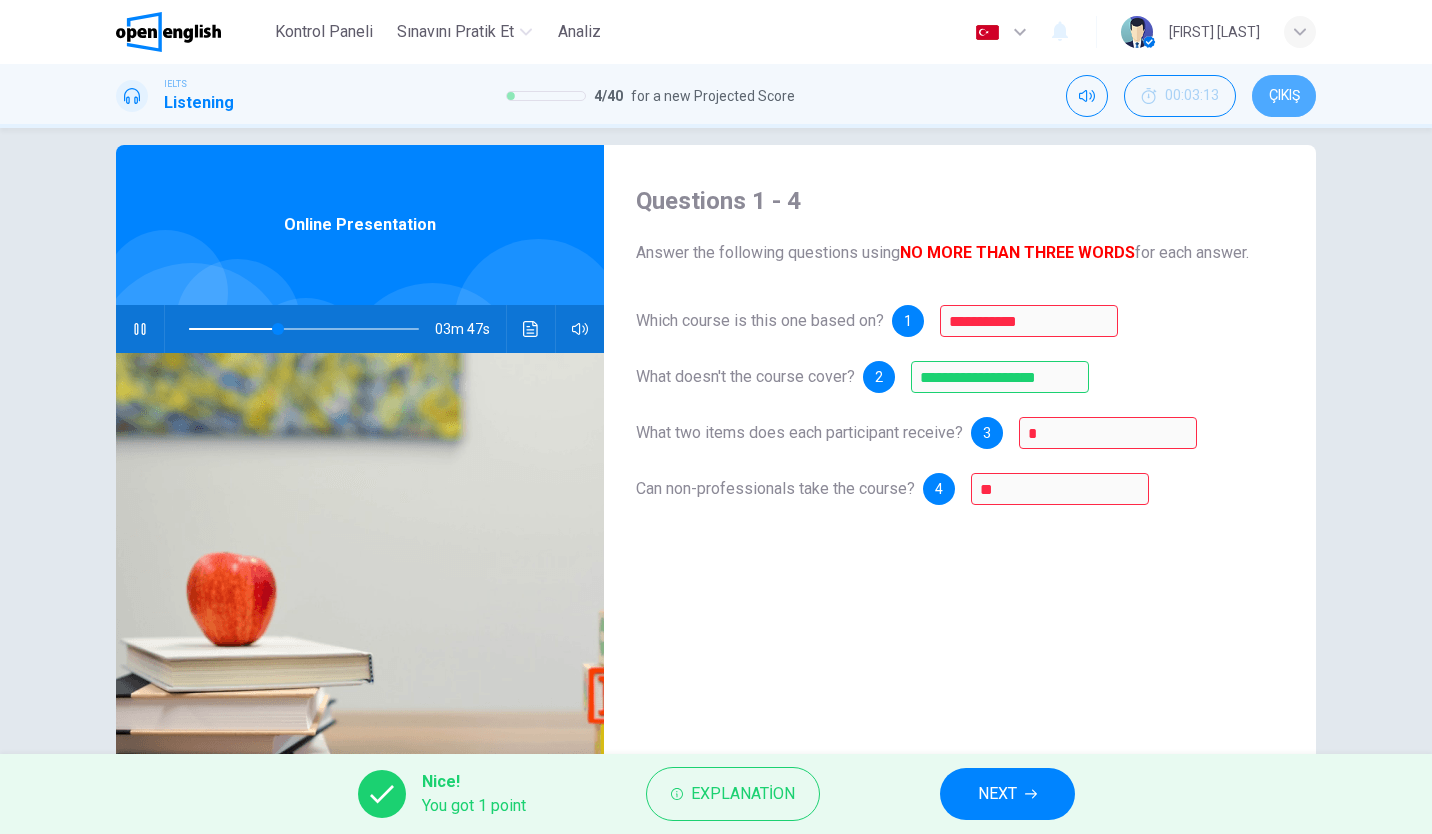 click on "ÇIKIŞ" at bounding box center (1284, 96) 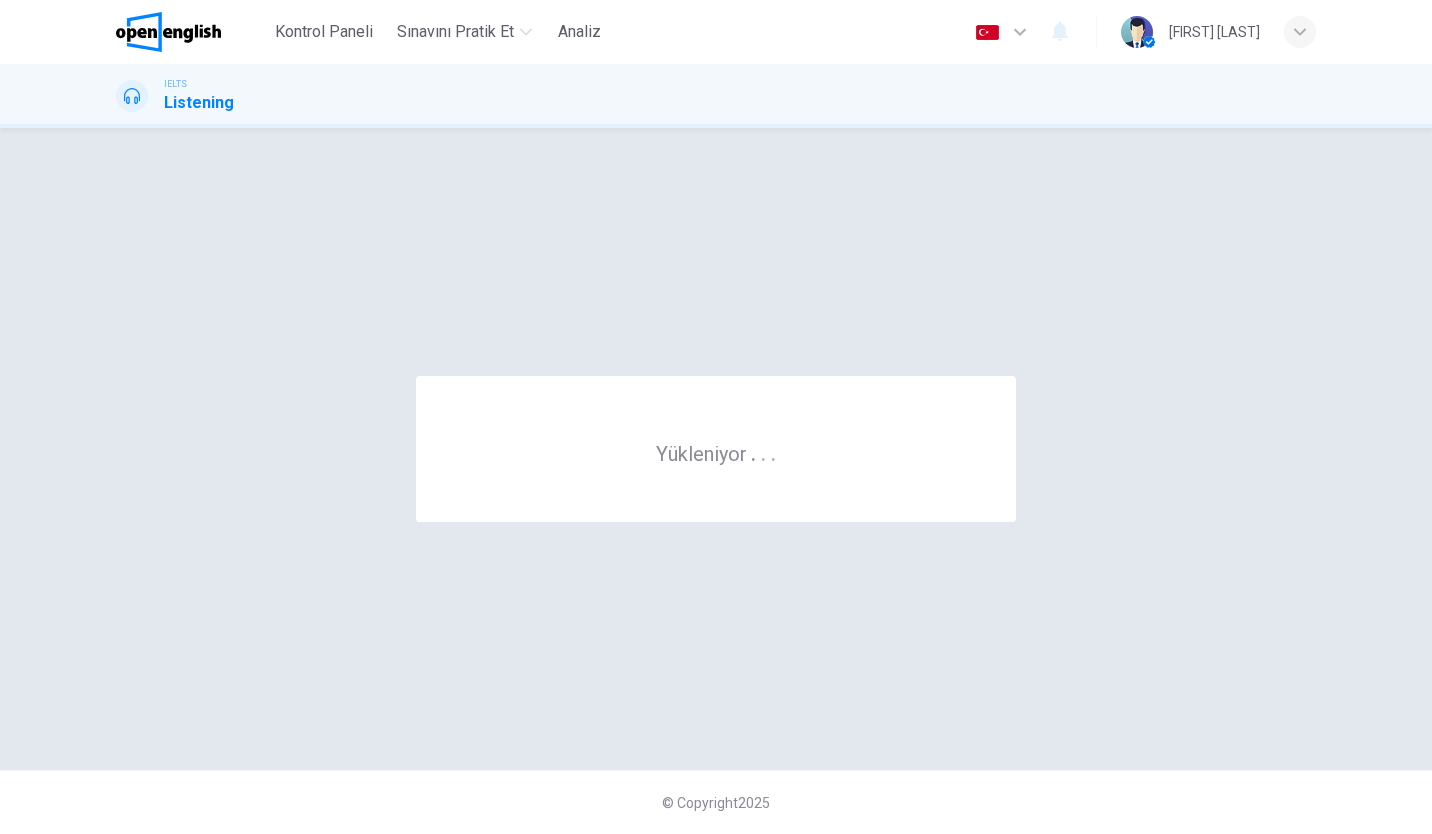 scroll, scrollTop: 0, scrollLeft: 0, axis: both 